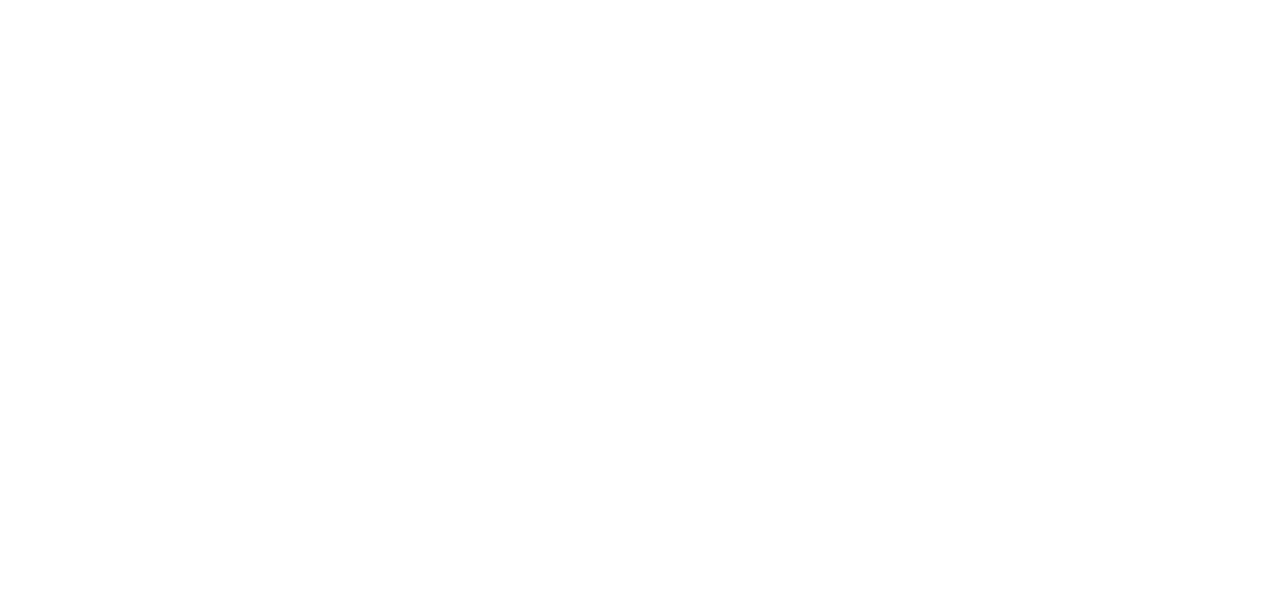 scroll, scrollTop: 0, scrollLeft: 0, axis: both 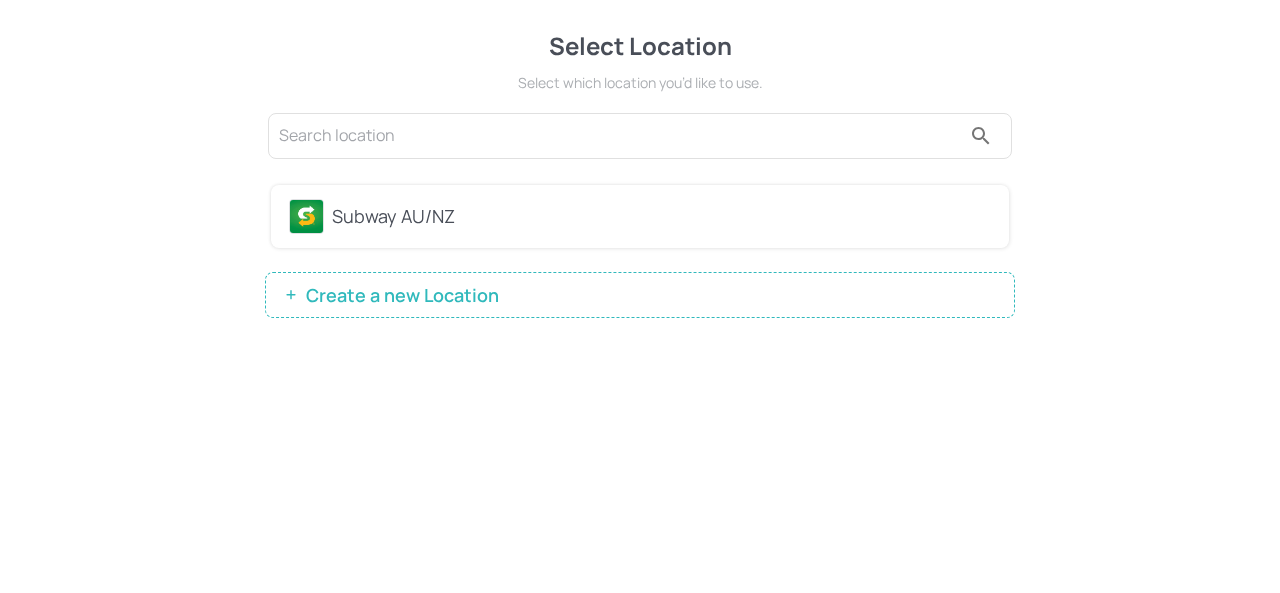 click on "Subway AU/NZ" at bounding box center (640, 216) 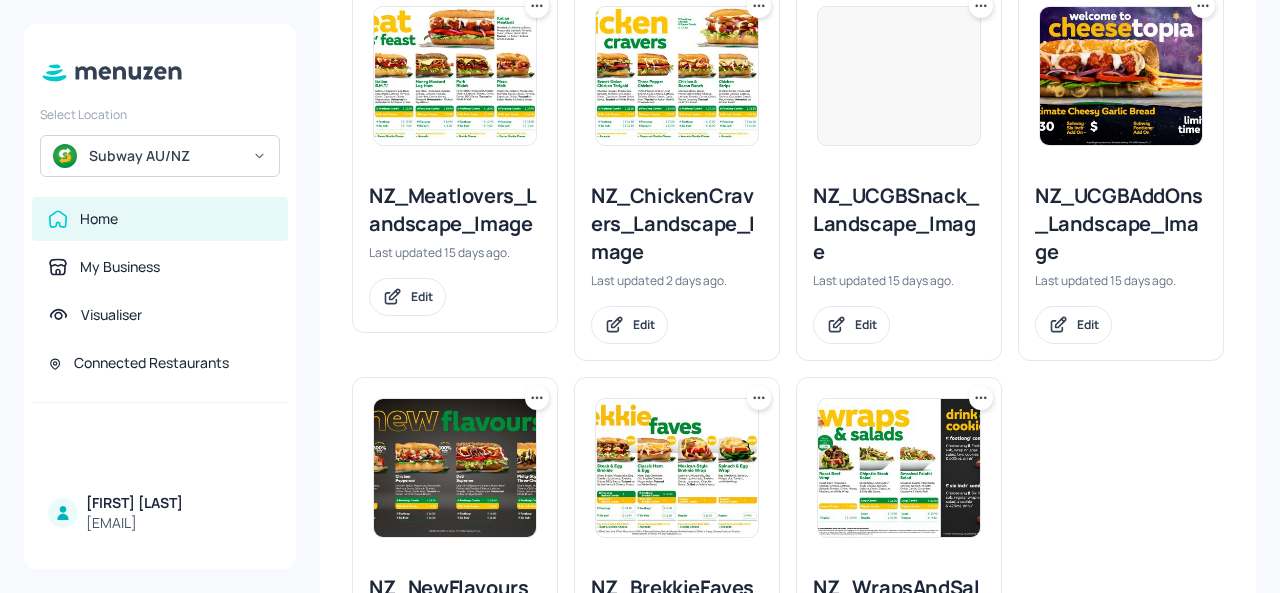 scroll, scrollTop: 1400, scrollLeft: 0, axis: vertical 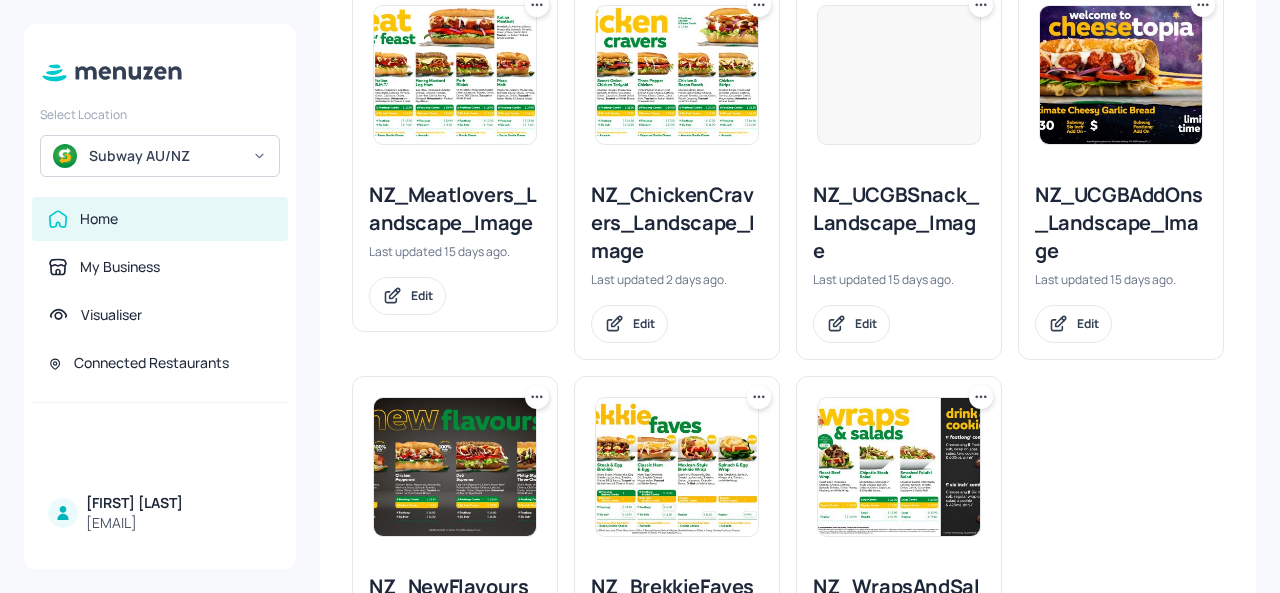click at bounding box center (455, 467) 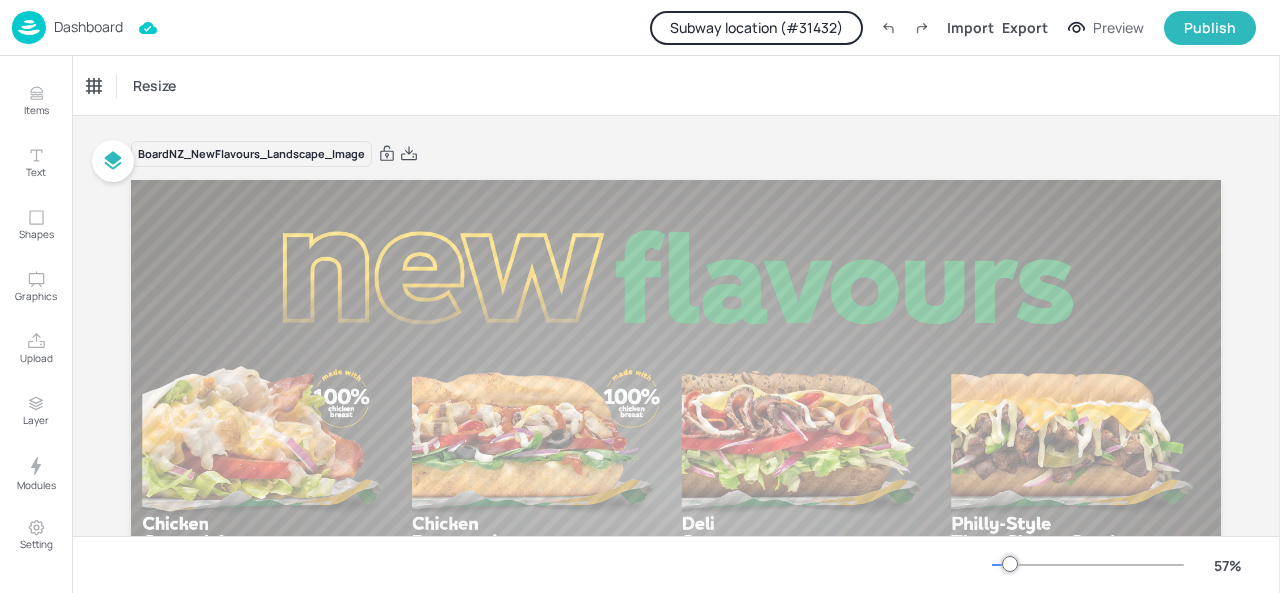click on "Subway location (# 31432 )" at bounding box center (756, 28) 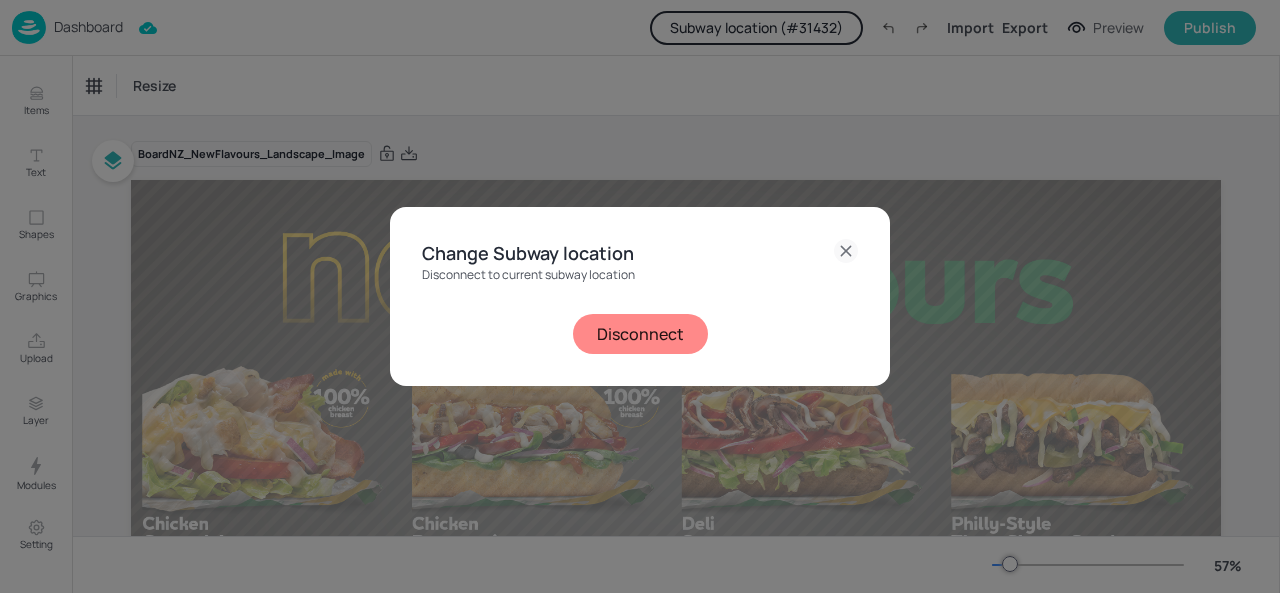 click on "Disconnect" at bounding box center (640, 334) 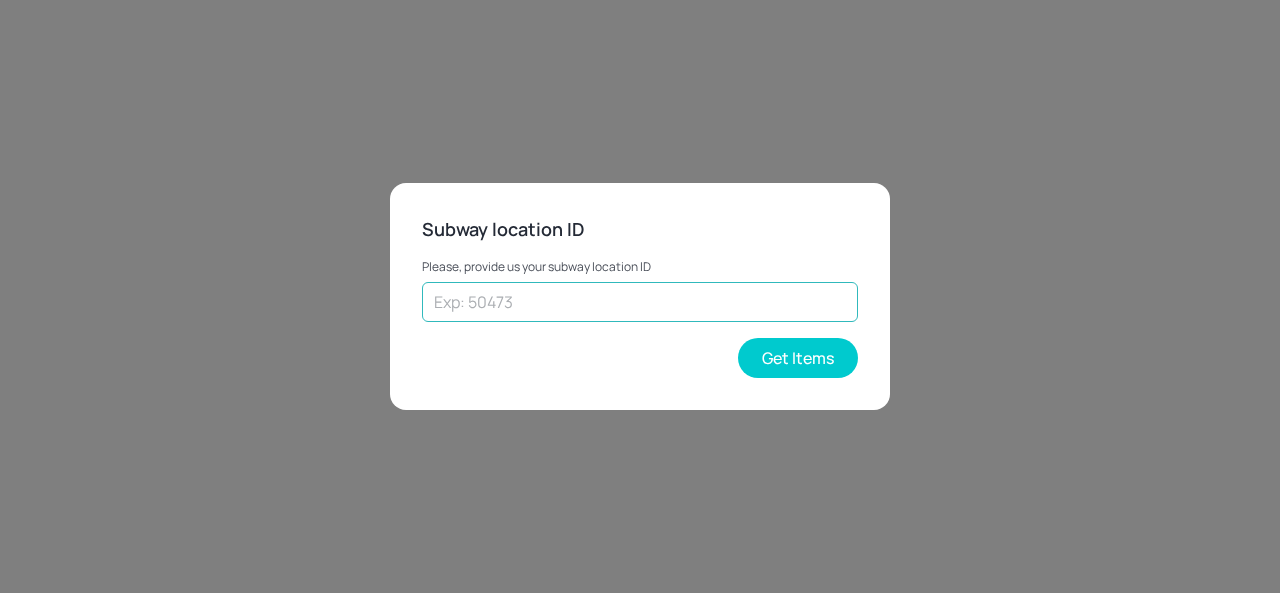 click at bounding box center (640, 302) 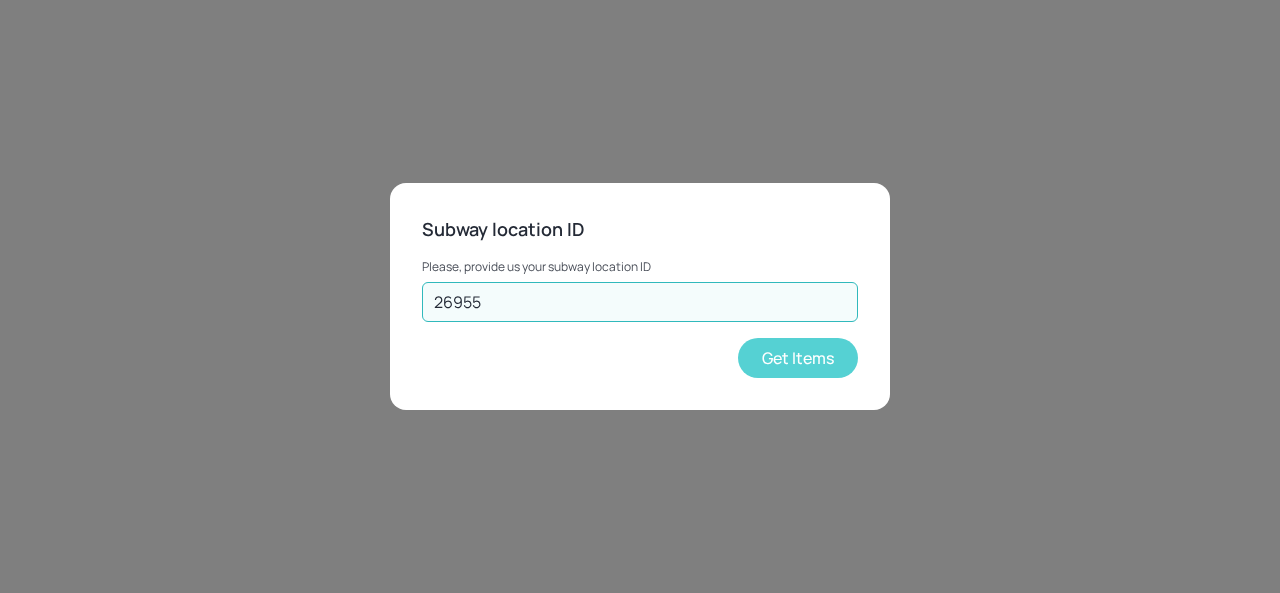 type on "26955" 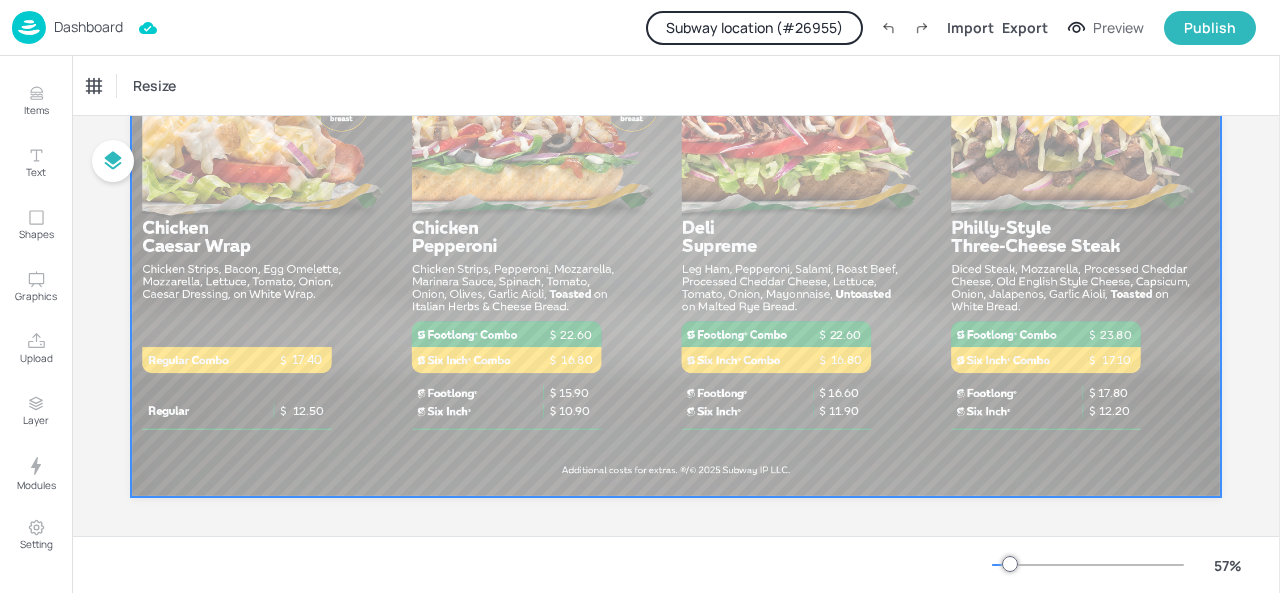 scroll, scrollTop: 300, scrollLeft: 0, axis: vertical 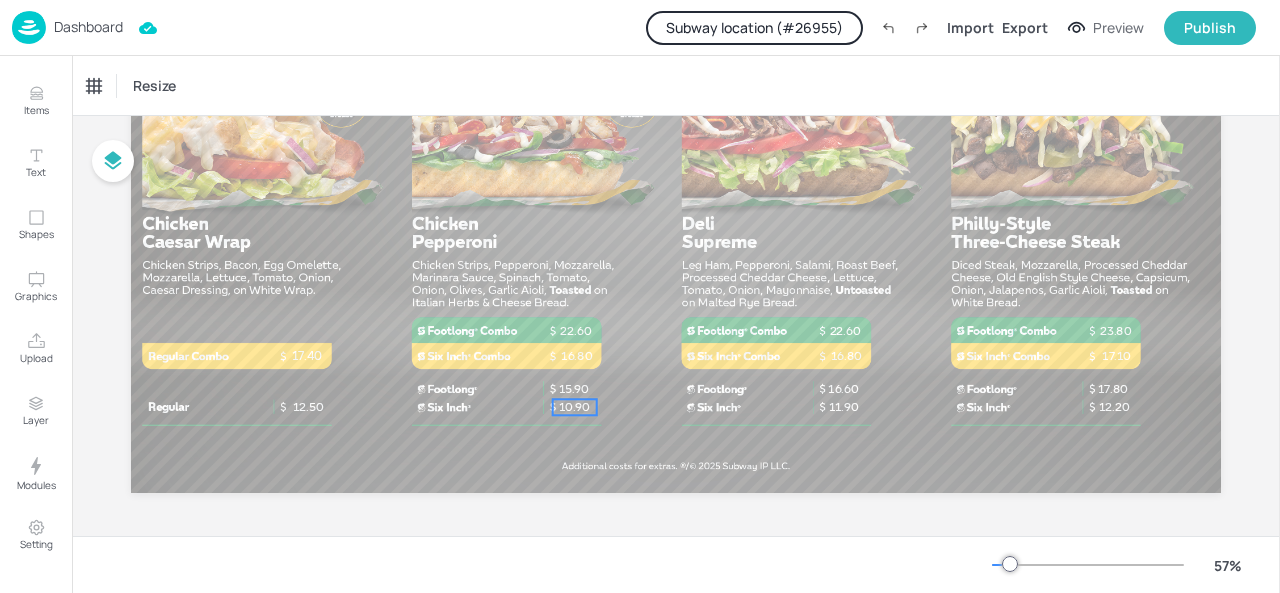 click on "10.90" at bounding box center (574, 407) 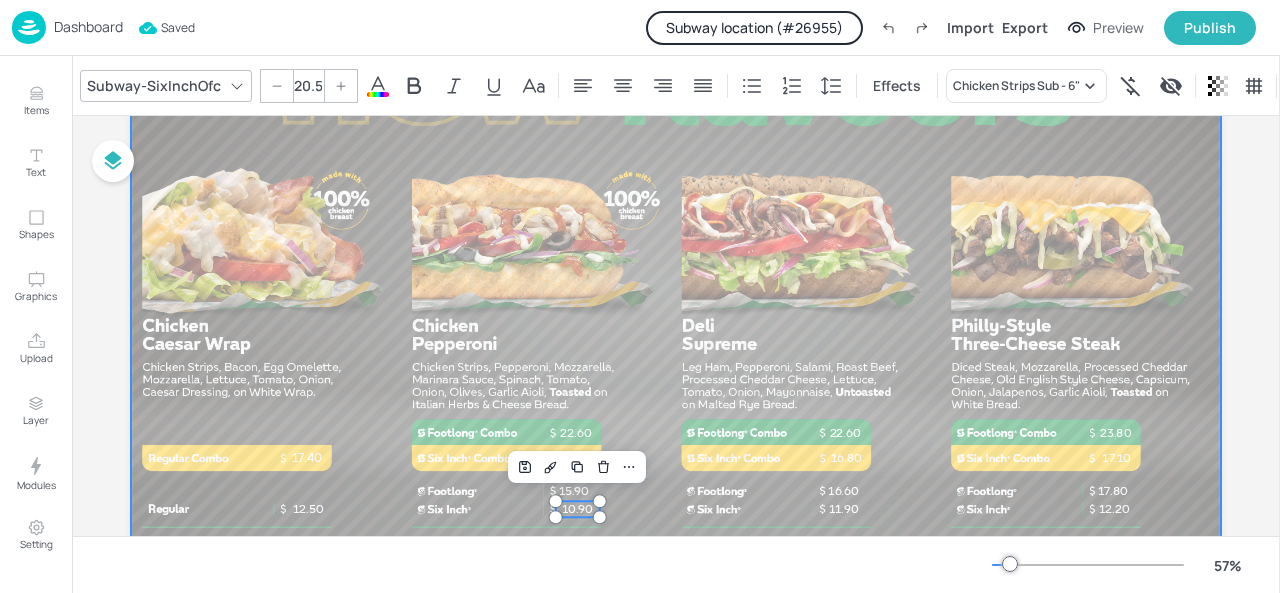 scroll, scrollTop: 200, scrollLeft: 0, axis: vertical 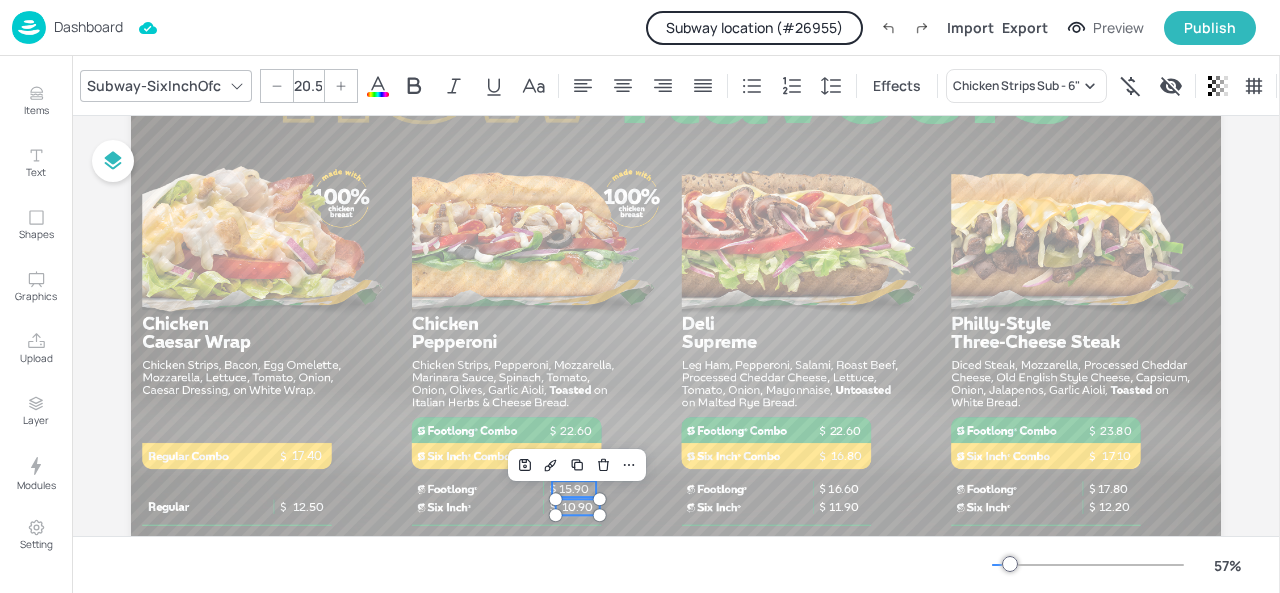 click on "15.90" at bounding box center (574, 489) 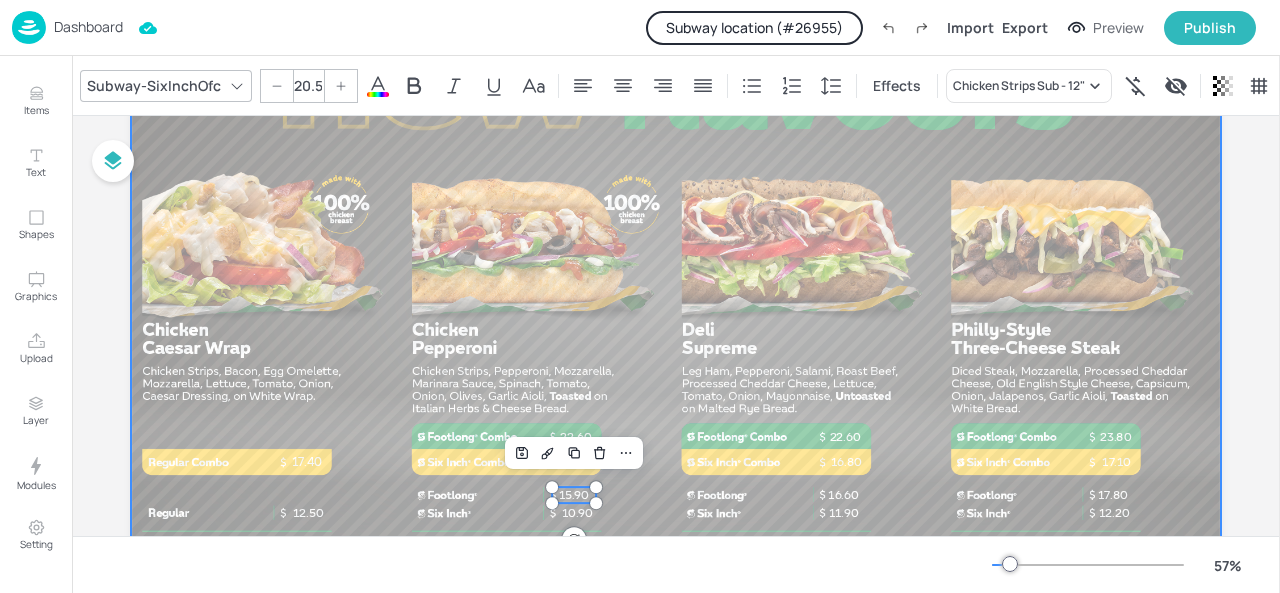 scroll, scrollTop: 300, scrollLeft: 0, axis: vertical 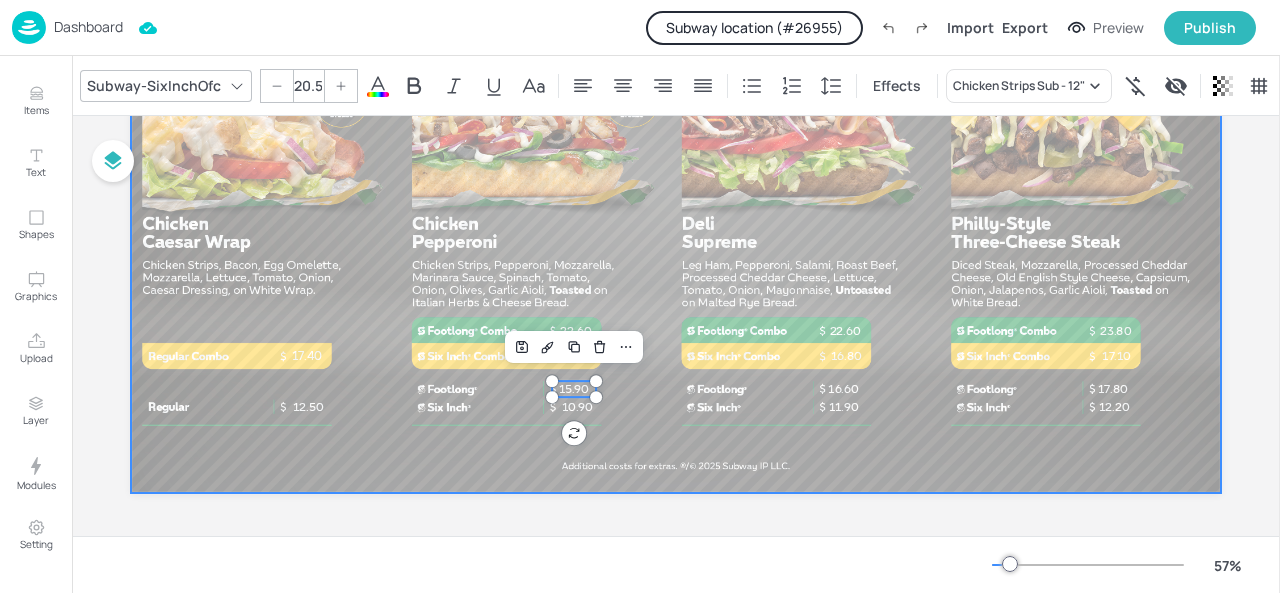 click at bounding box center [676, 186] 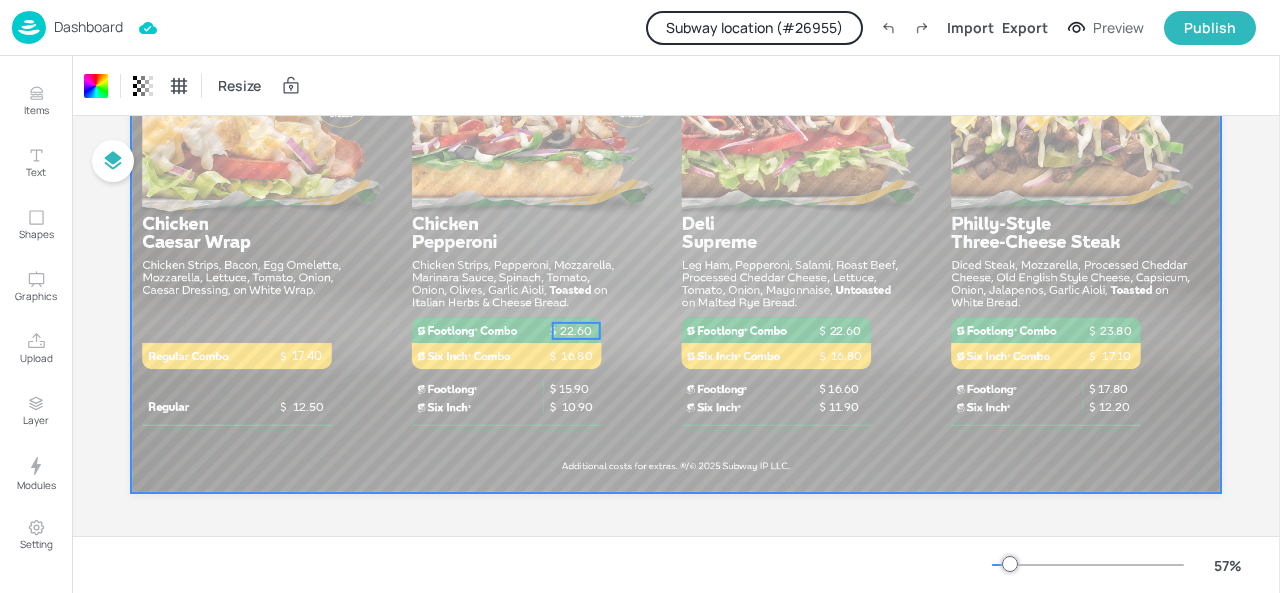 click on "22.60" at bounding box center (576, 331) 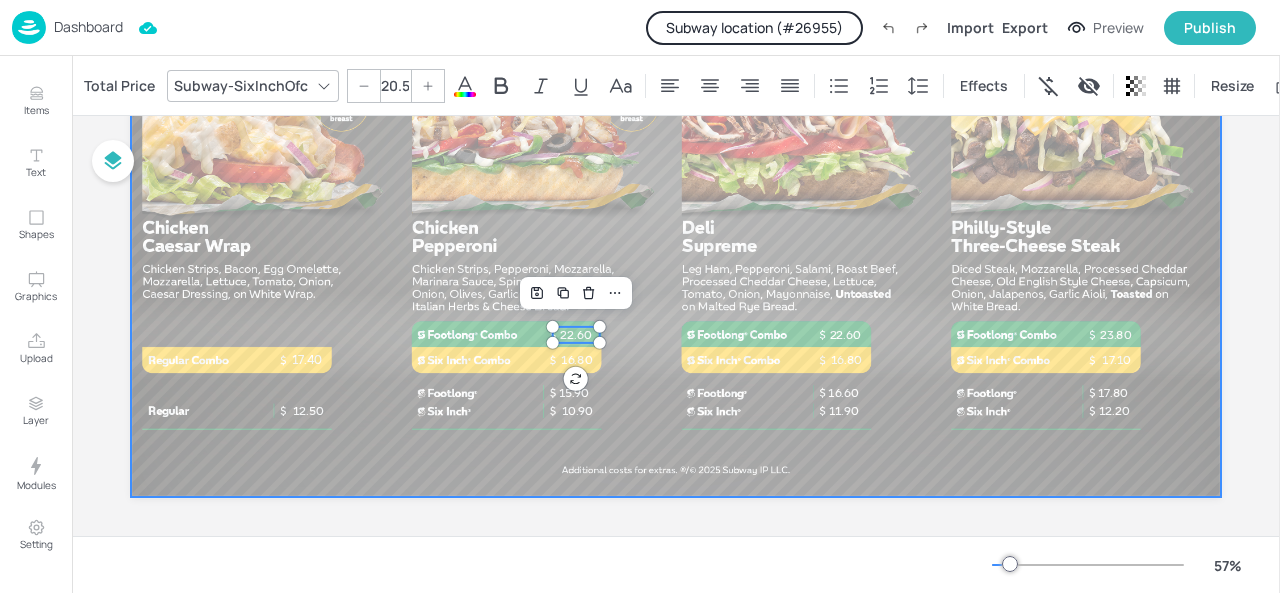 scroll, scrollTop: 300, scrollLeft: 0, axis: vertical 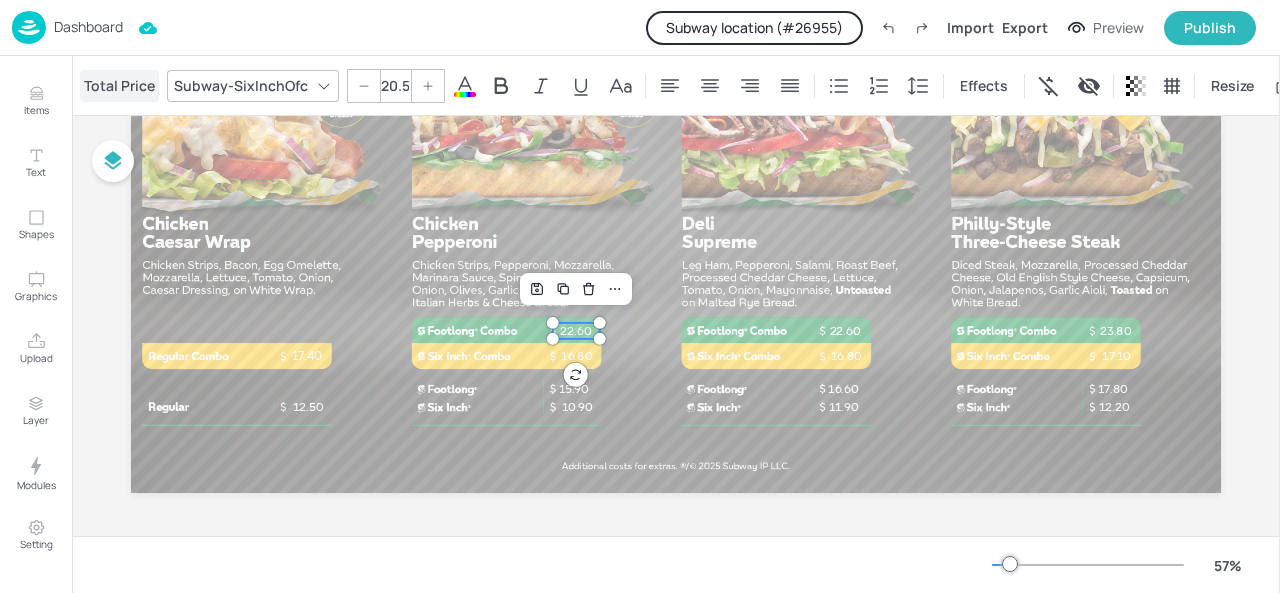 click on "Total Price" at bounding box center (119, 86) 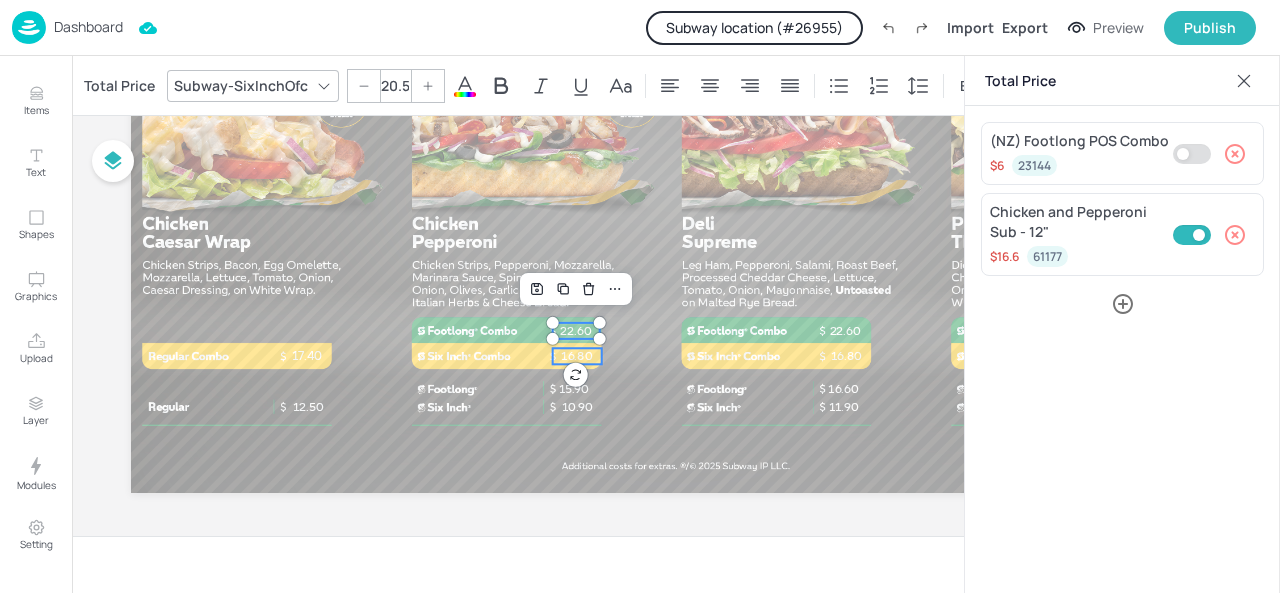 click on "16.80" at bounding box center (577, 356) 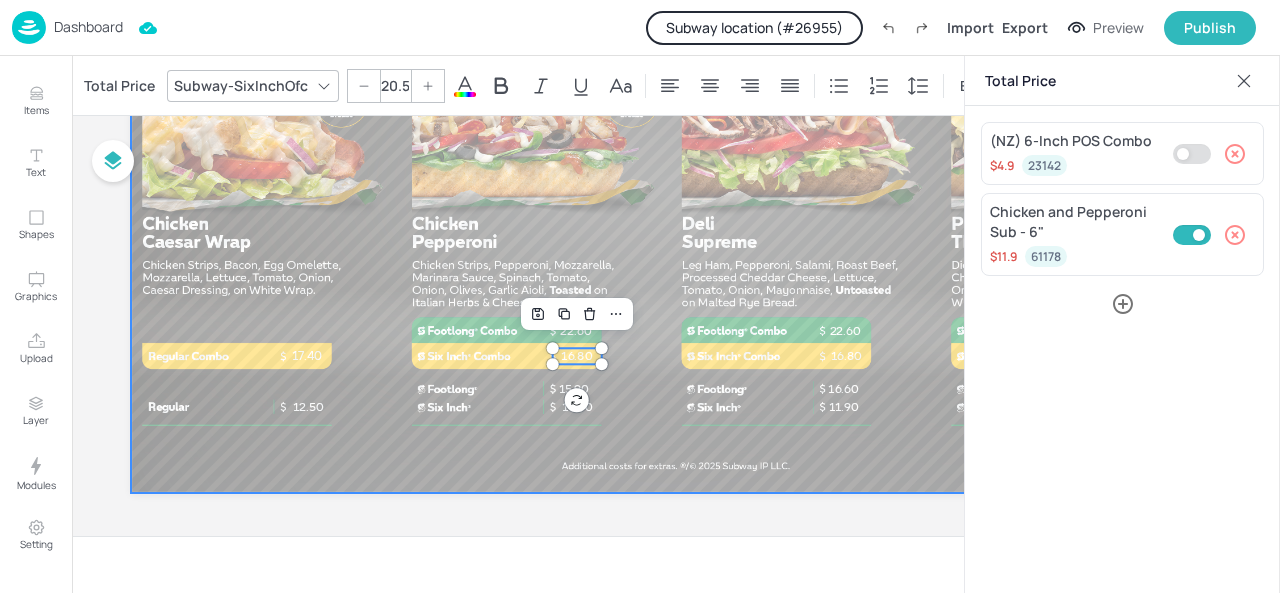 click at bounding box center (676, 186) 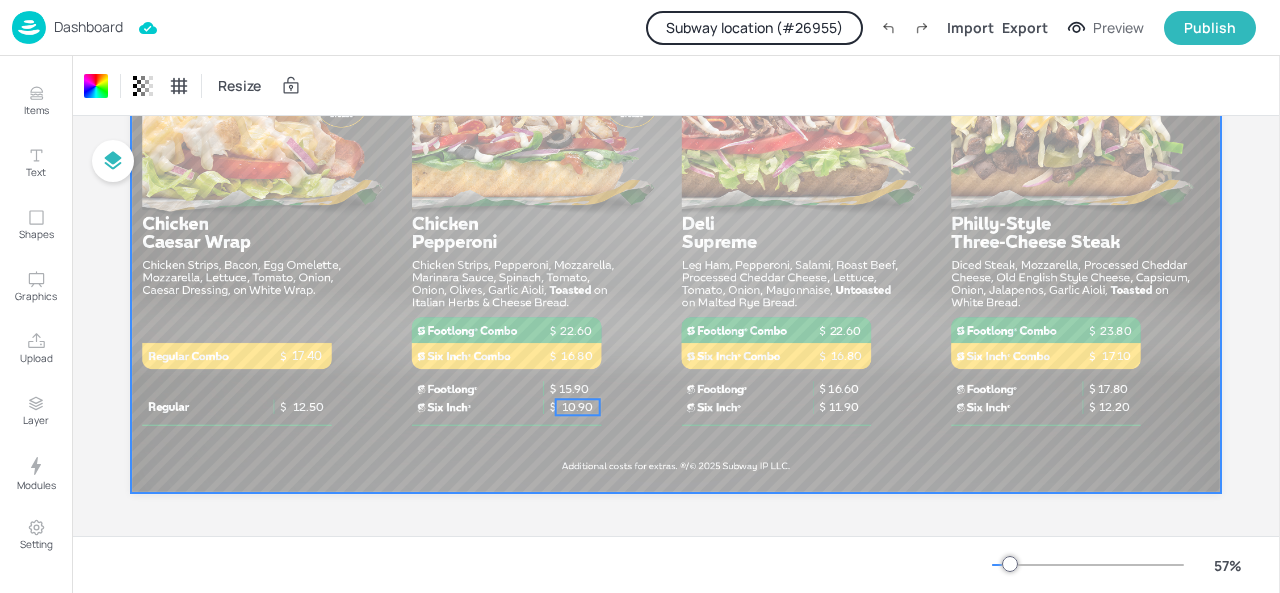 click on "10.90" at bounding box center [577, 407] 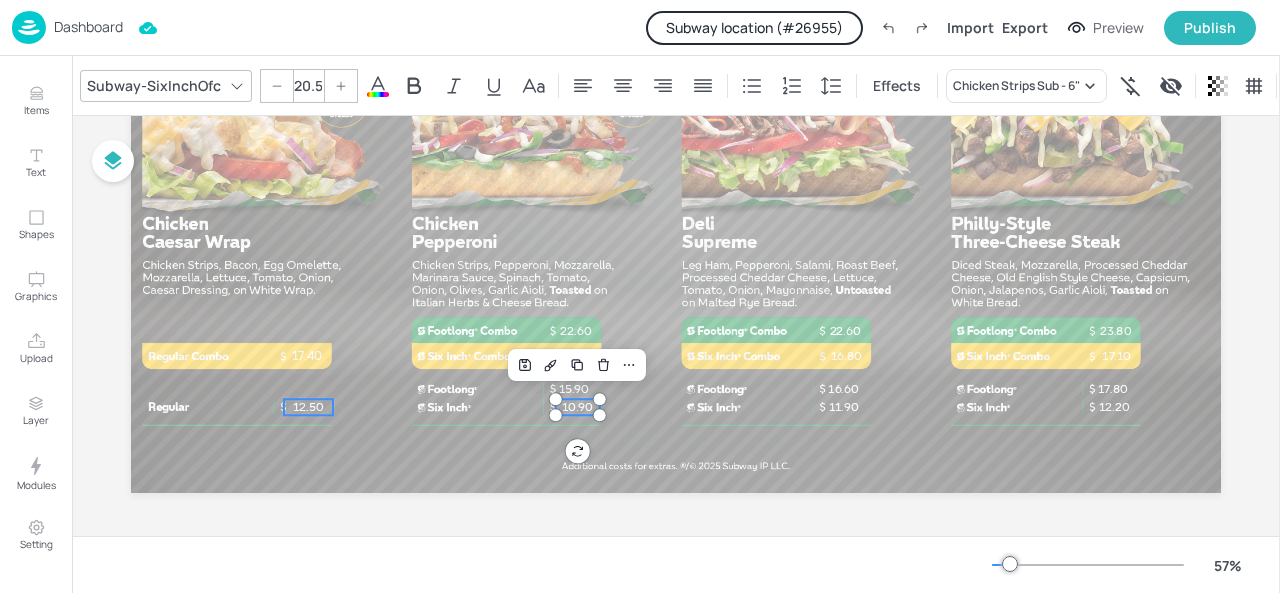 click on "12.50" at bounding box center [308, 407] 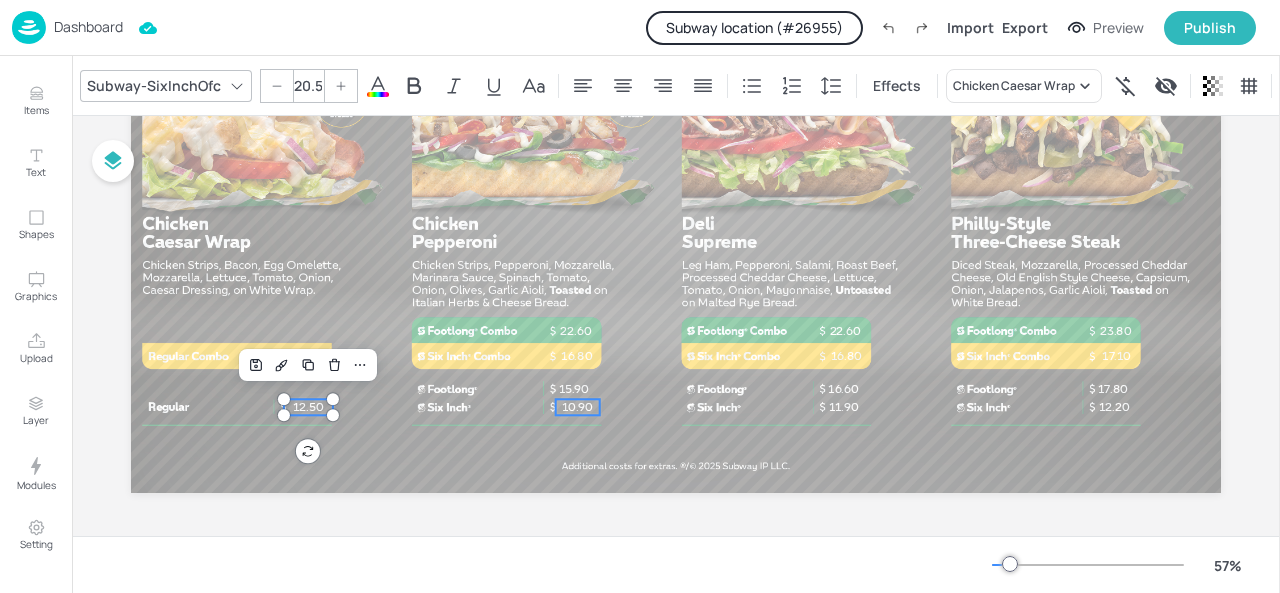 click on "10.90" at bounding box center (577, 407) 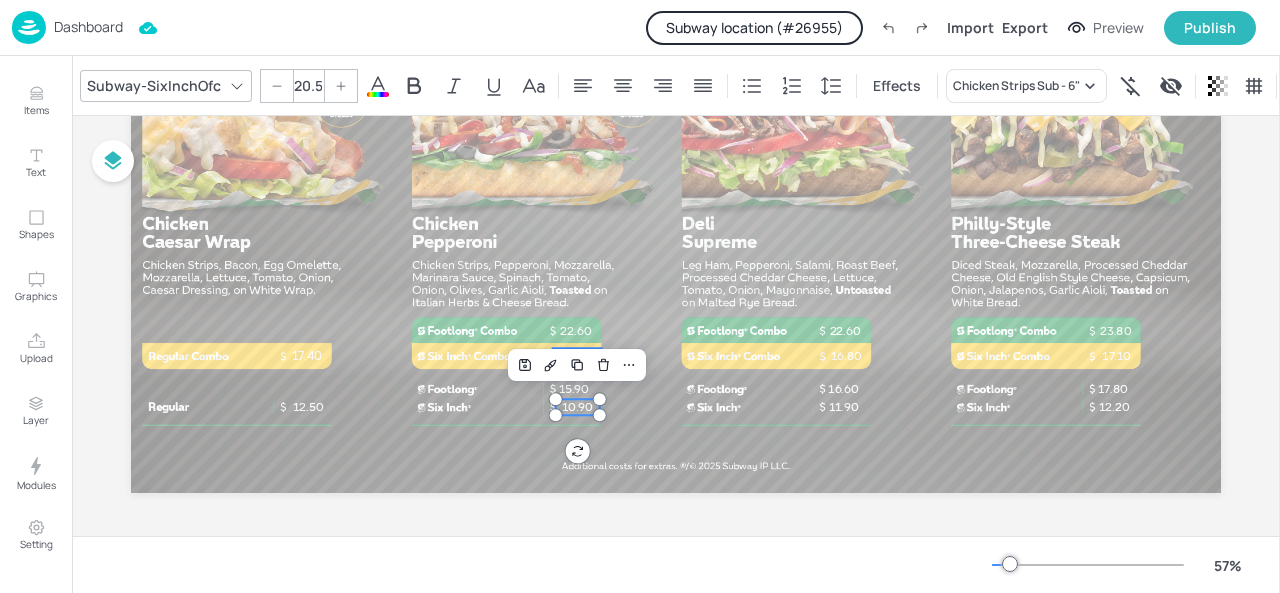 click on "16.80" at bounding box center [577, 356] 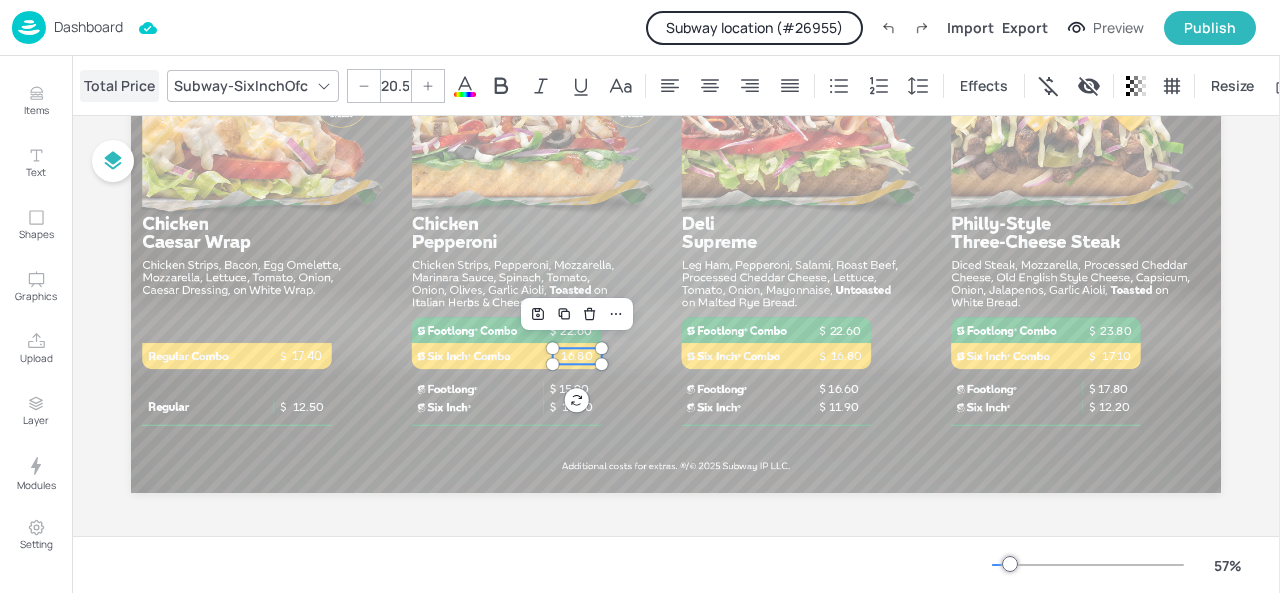 click on "Total Price" at bounding box center [119, 86] 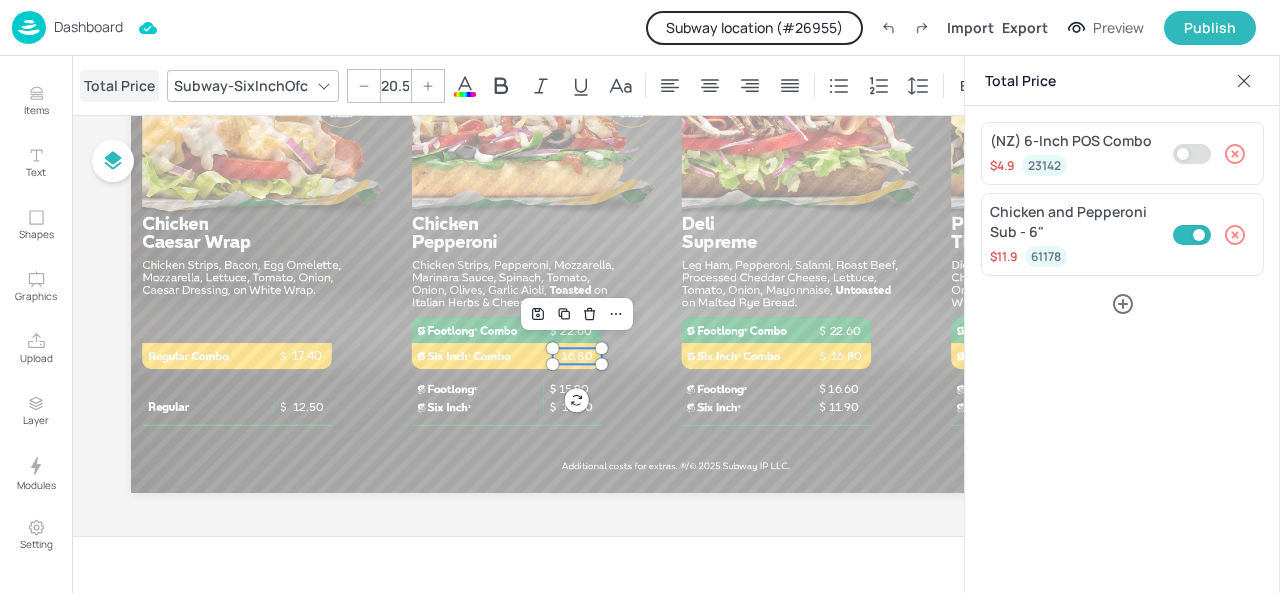 click on "Total Price" at bounding box center [119, 86] 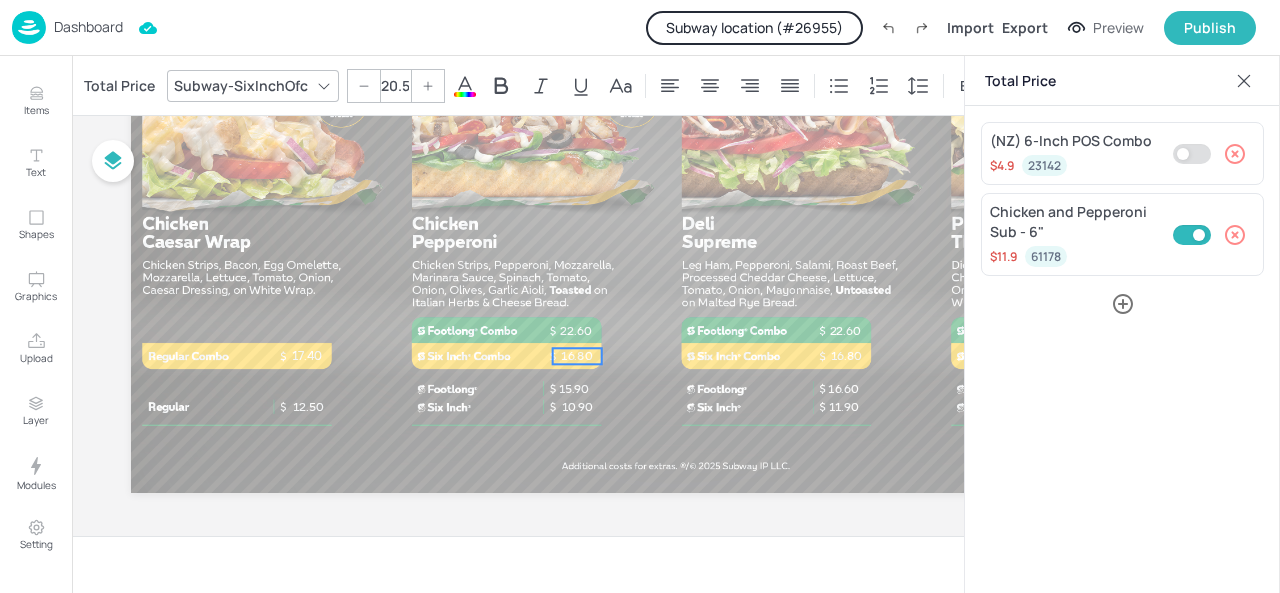 click on "12.50 15.90 10.90 16.60 11.90 17.80 12.20 22.60 22.60 23.80 16.80 16.80 17.10 17.40 0 °" at bounding box center (676, 186) 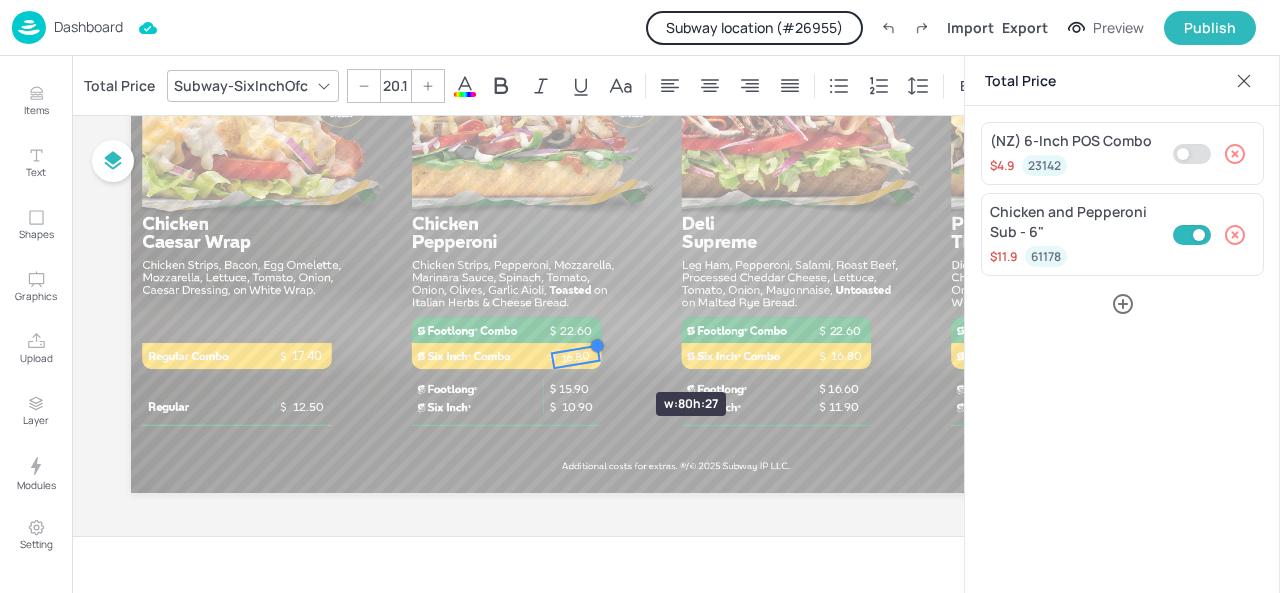 type on "20.2" 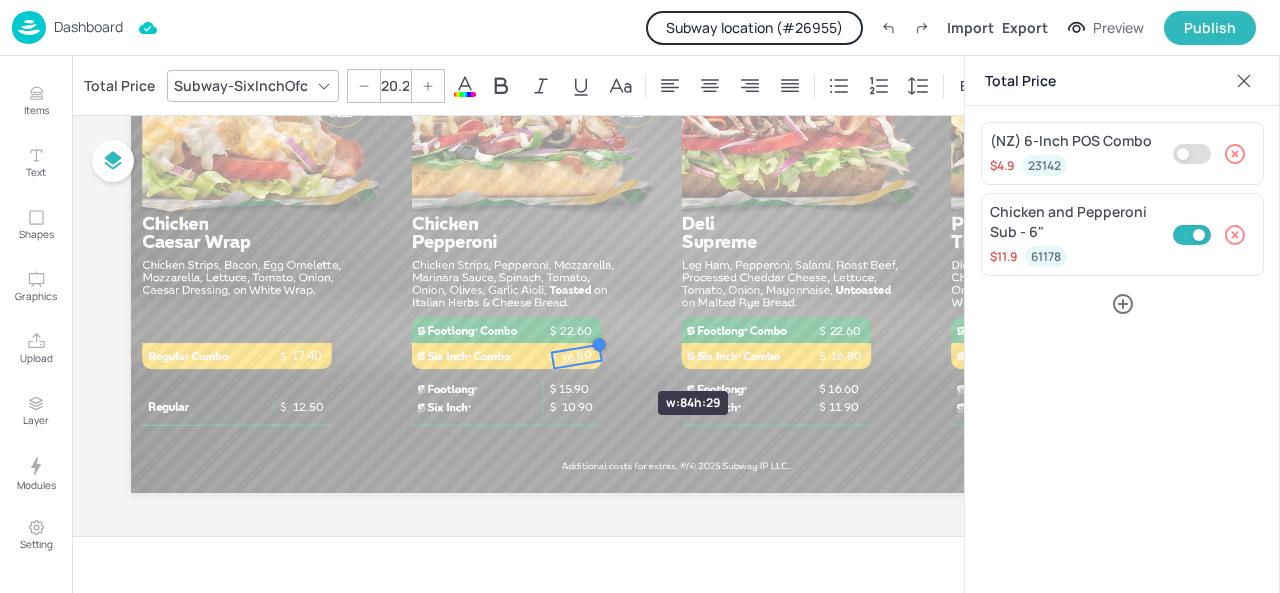 click on "12.50 15.90 10.90 16.60 11.90 17.80 12.20 22.60 22.60 23.80 16.80 16.80 17.10 17.40" at bounding box center [676, 186] 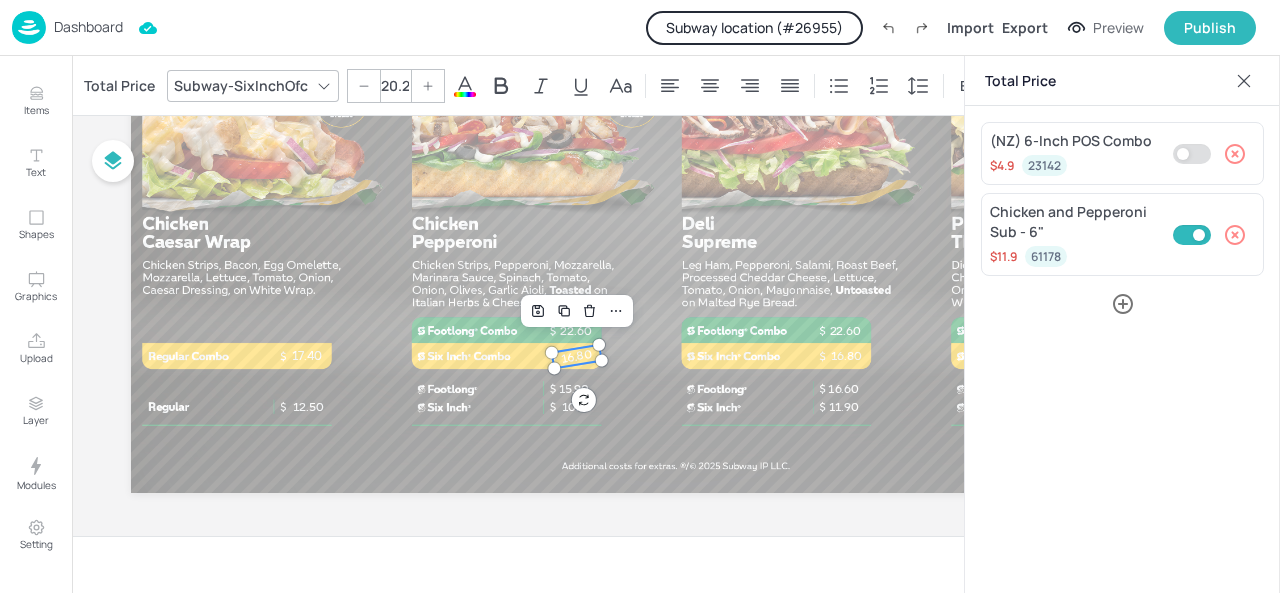 click on "12.50 15.90 10.90 16.60 11.90 17.80 12.20 22.60 22.60 23.80 16.80 16.80 17.10 17.40" at bounding box center [676, 186] 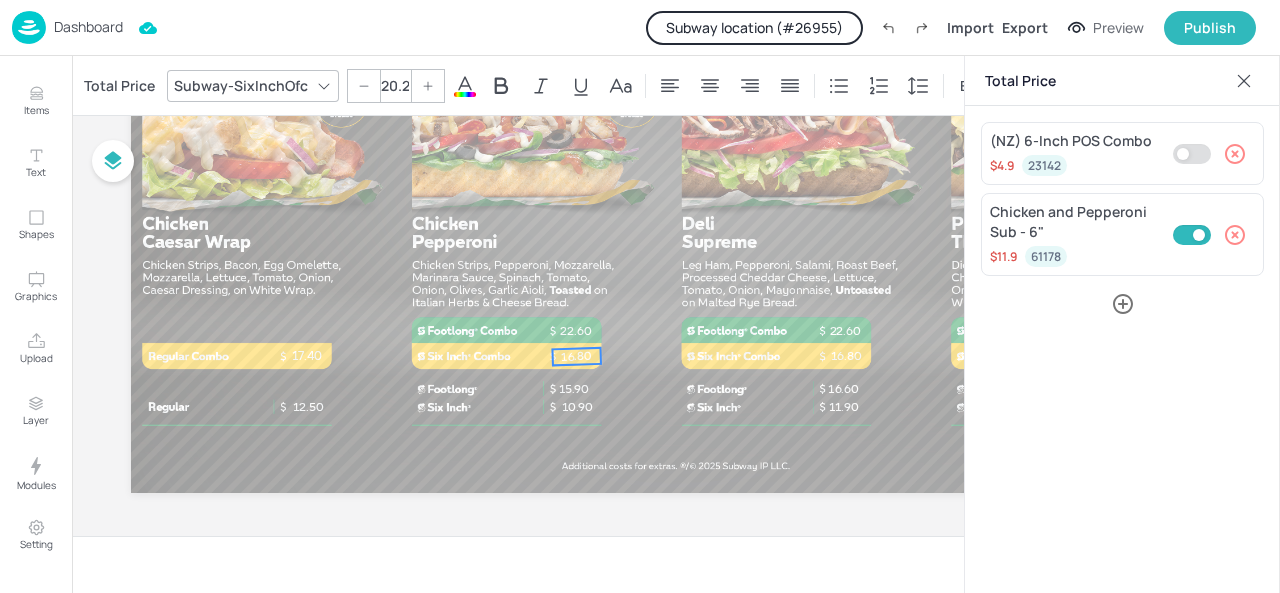 click on "12.50 15.90 10.90 16.60 11.90 17.80 12.20 22.60 22.60 23.80 16.80 16.80 17.10 17.40 358 °" at bounding box center [676, 186] 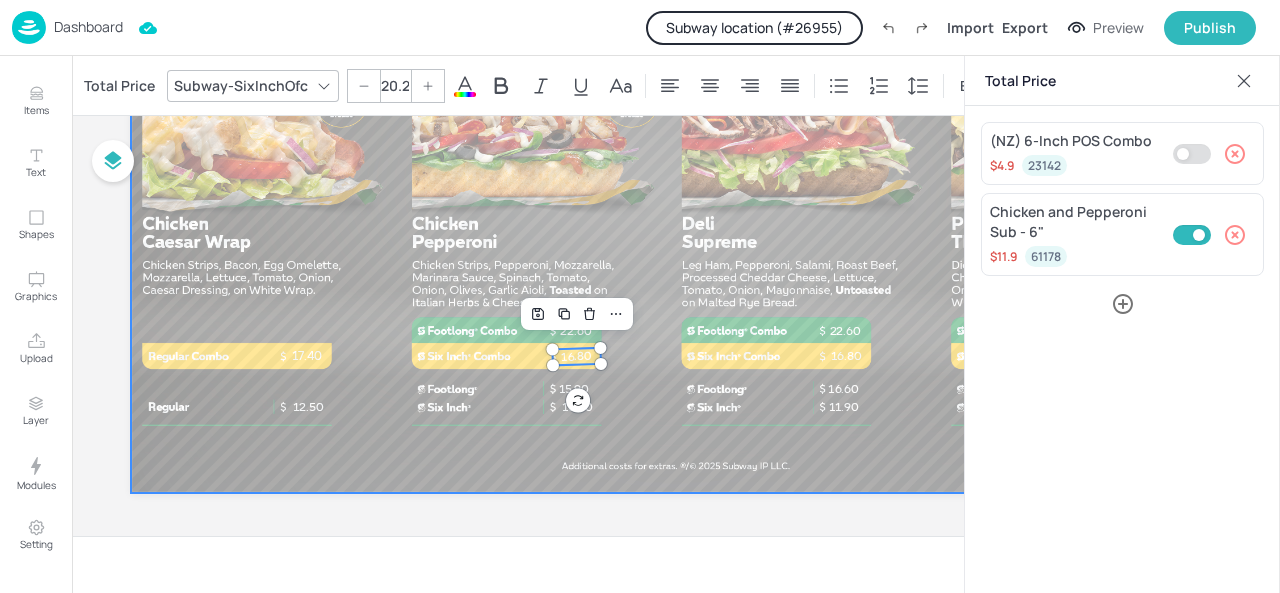 click at bounding box center [676, 186] 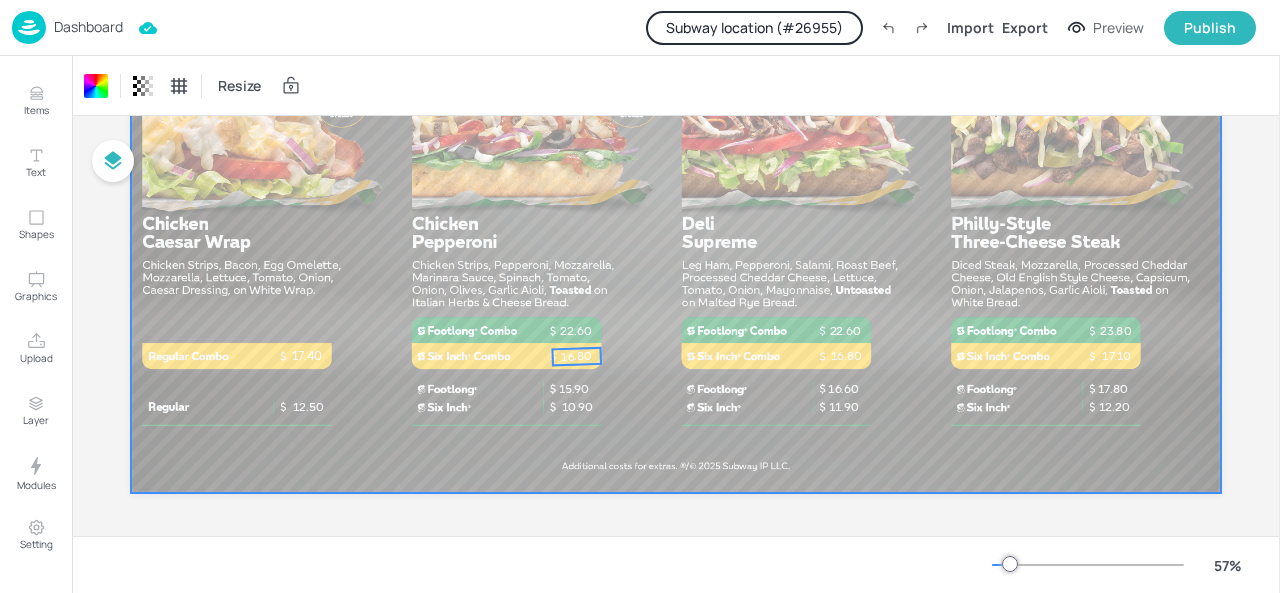 click on "16.80" at bounding box center (576, 356) 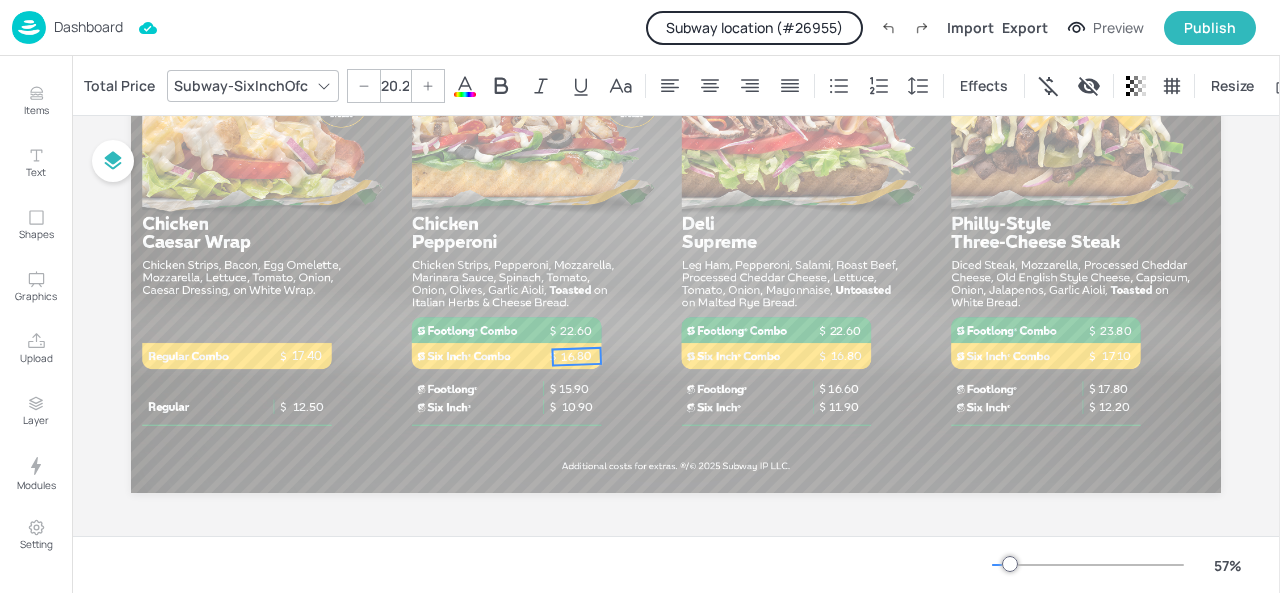 click on "12.50 15.90 10.90 16.60 11.90 17.80 12.20 22.60 22.60 23.80 16.80 16.80 17.10 17.40 358 °" at bounding box center (676, 186) 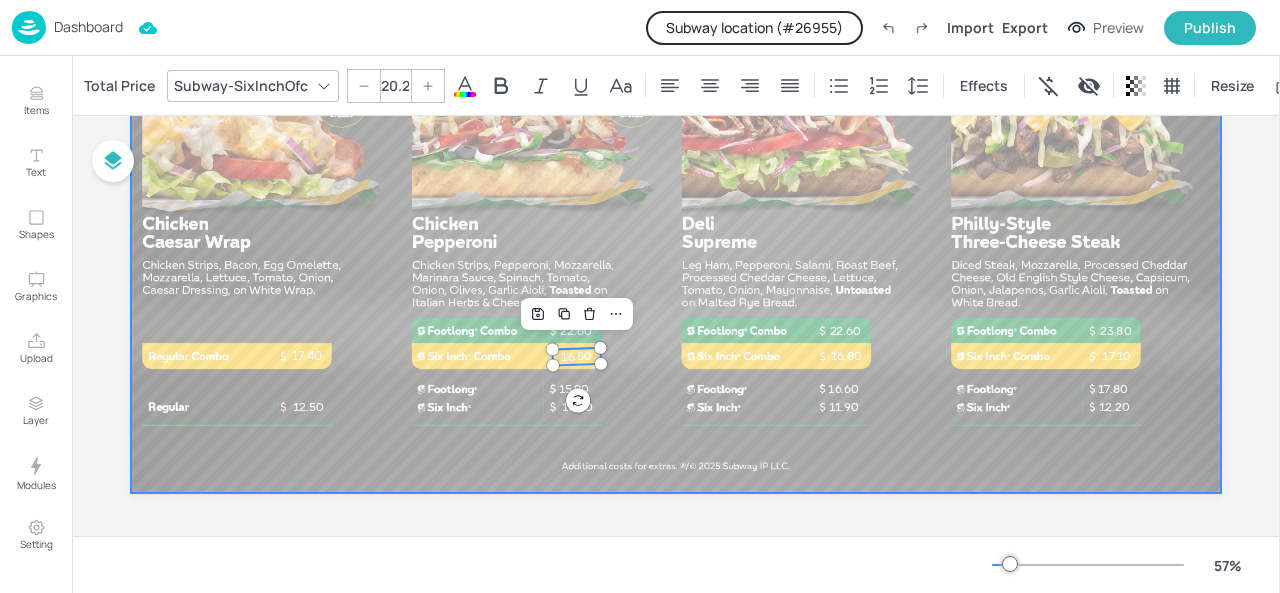 click at bounding box center [676, 186] 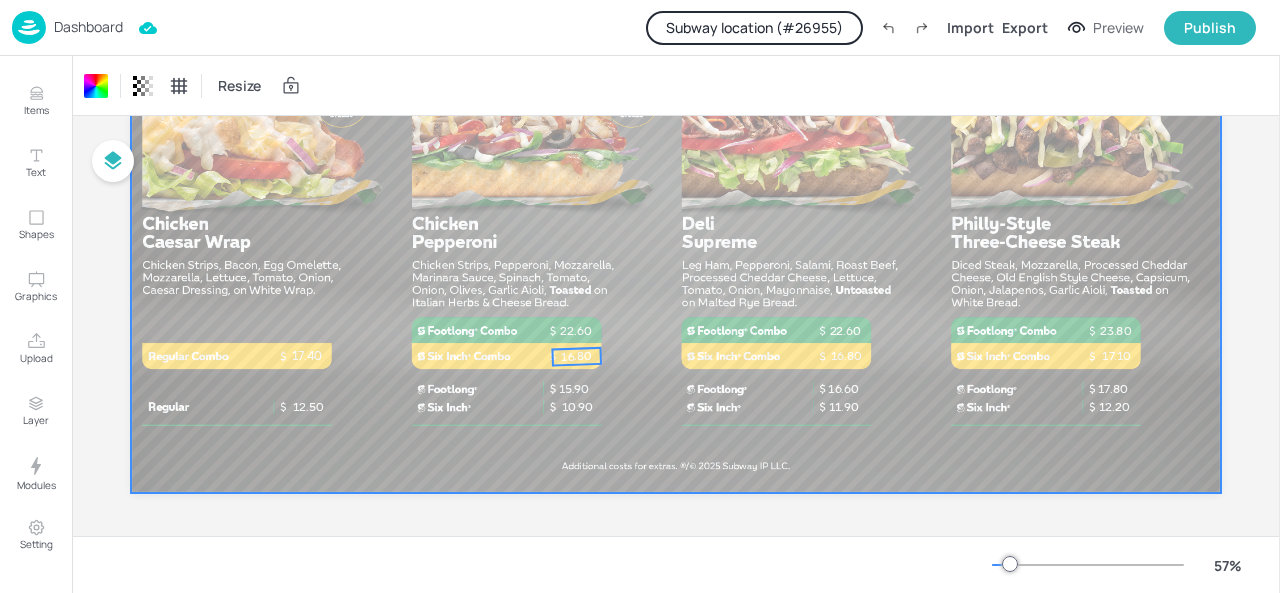 click on "16.80" at bounding box center [576, 357] 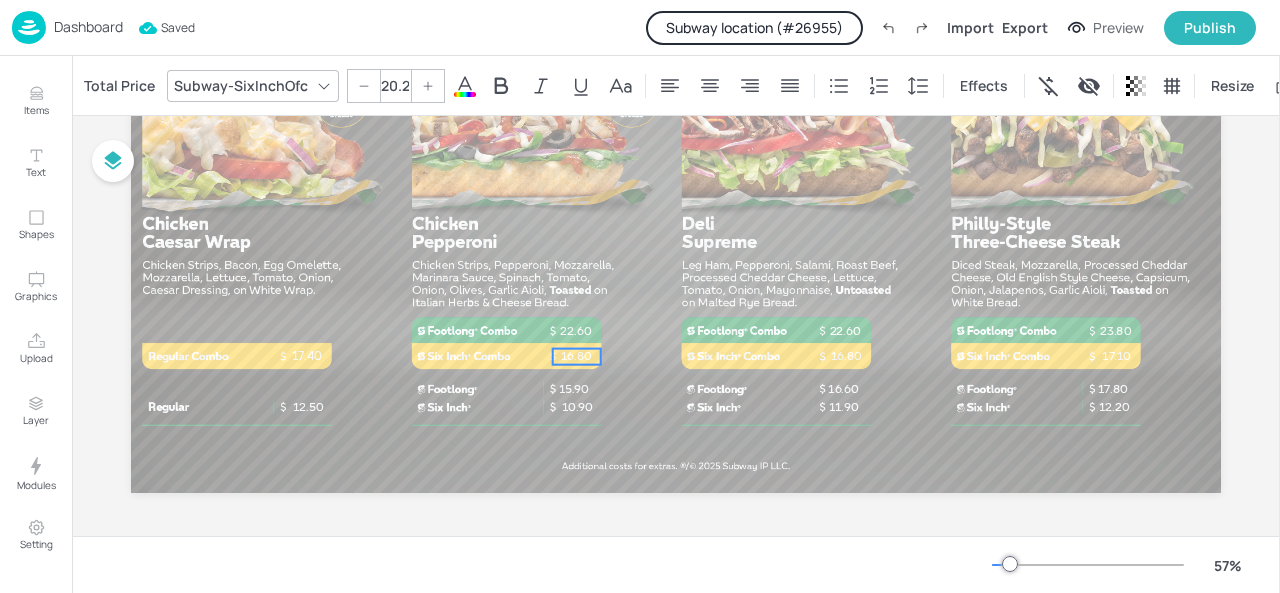 click on "12.50 15.90 10.90 16.60 11.90 17.80 12.20 22.60 22.60 23.80 16.80 16.80 17.10 17.40 0 °" at bounding box center [676, 186] 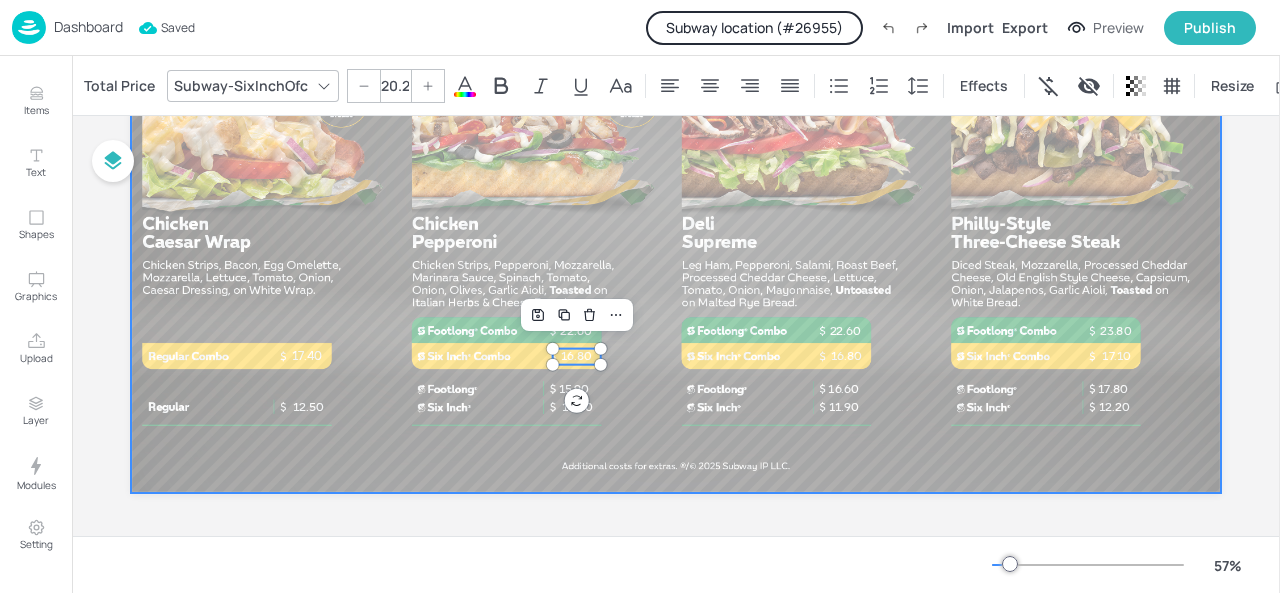 click at bounding box center [676, 186] 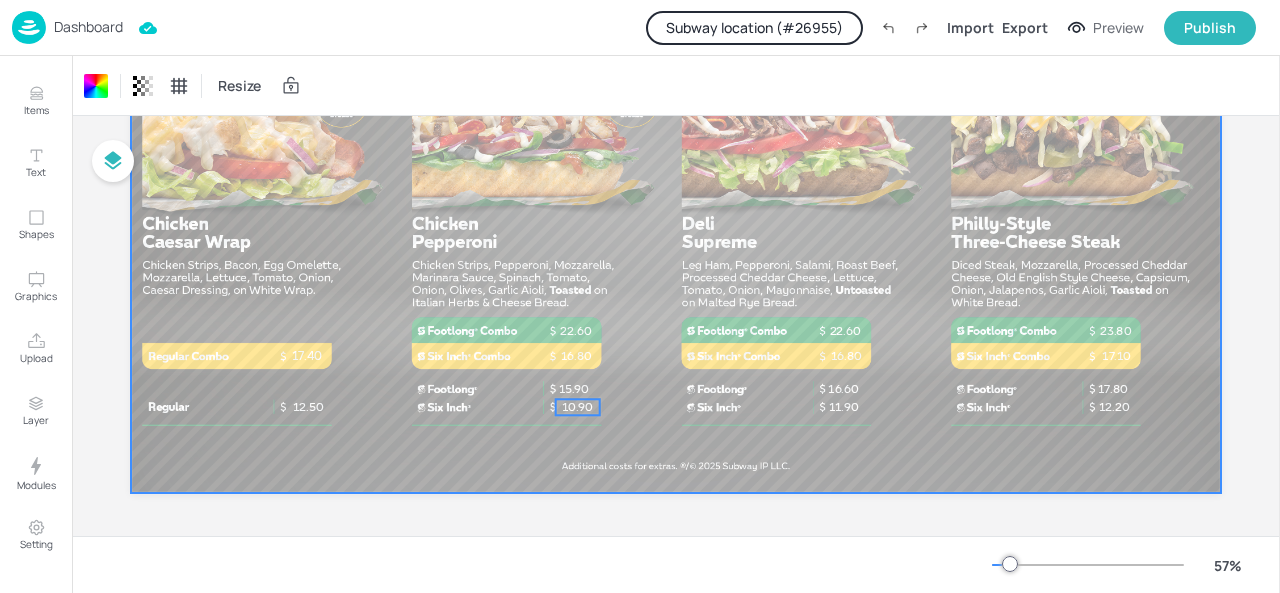 click on "10.90" at bounding box center (577, 407) 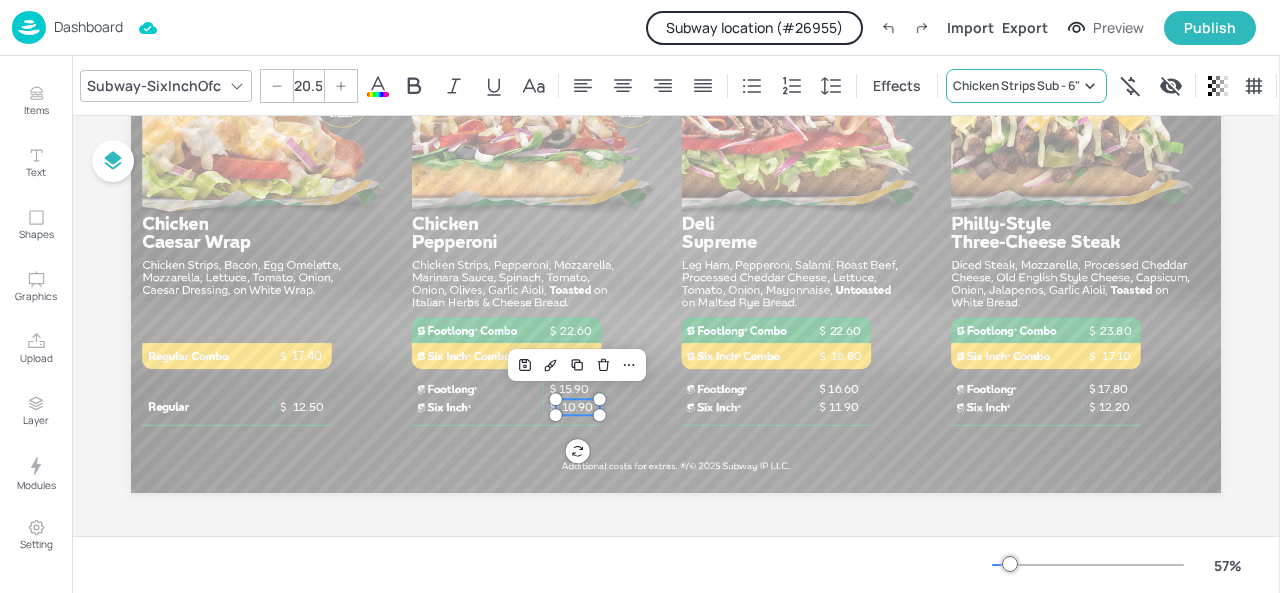 click 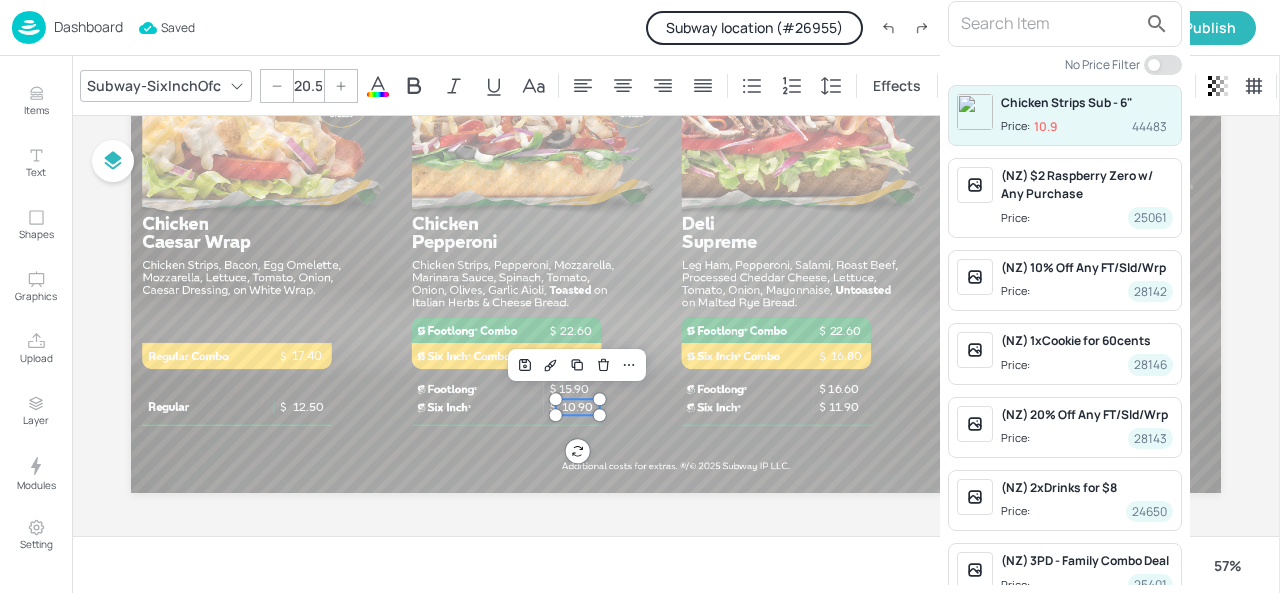 click at bounding box center [1154, 65] 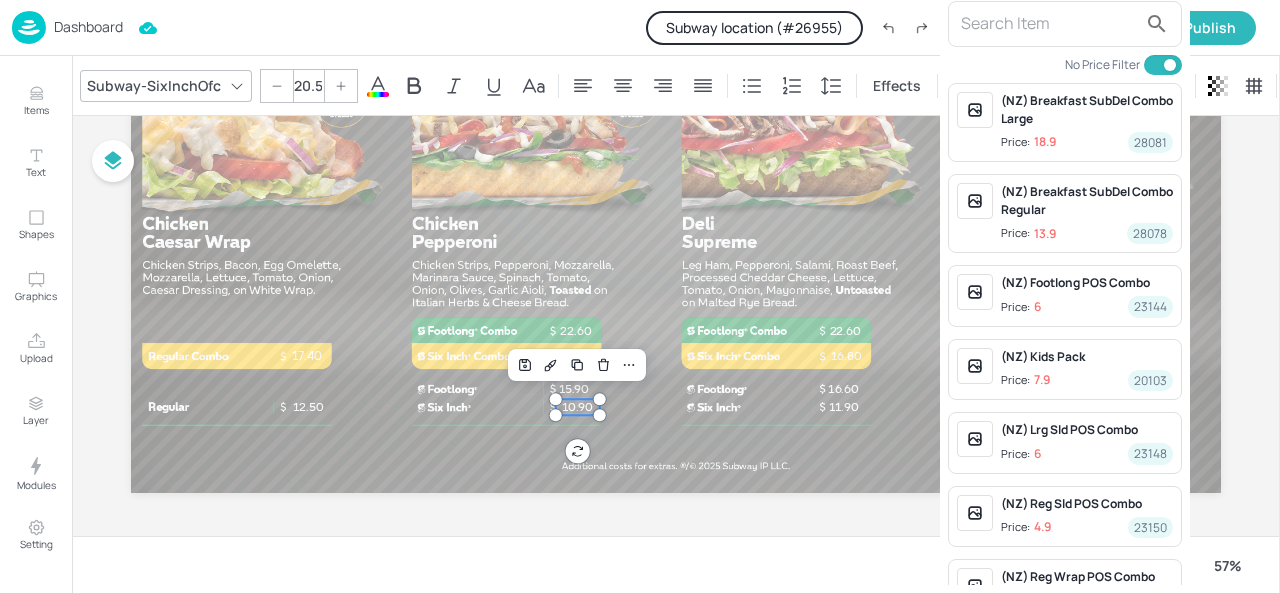 scroll, scrollTop: 0, scrollLeft: 0, axis: both 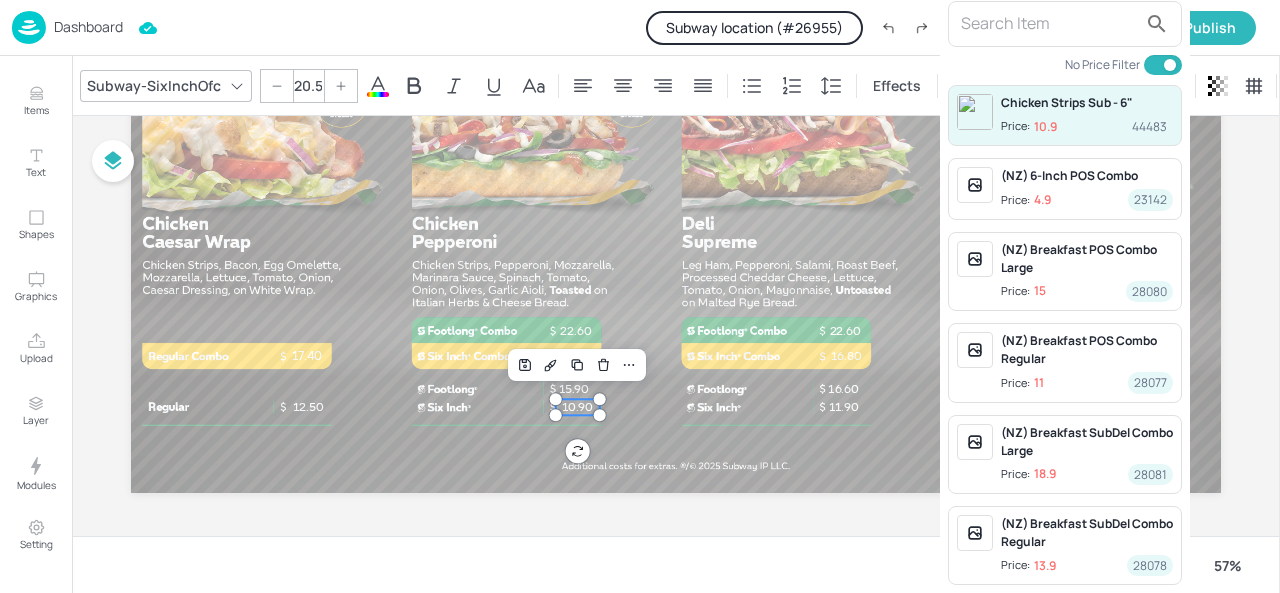 click at bounding box center [1049, 24] 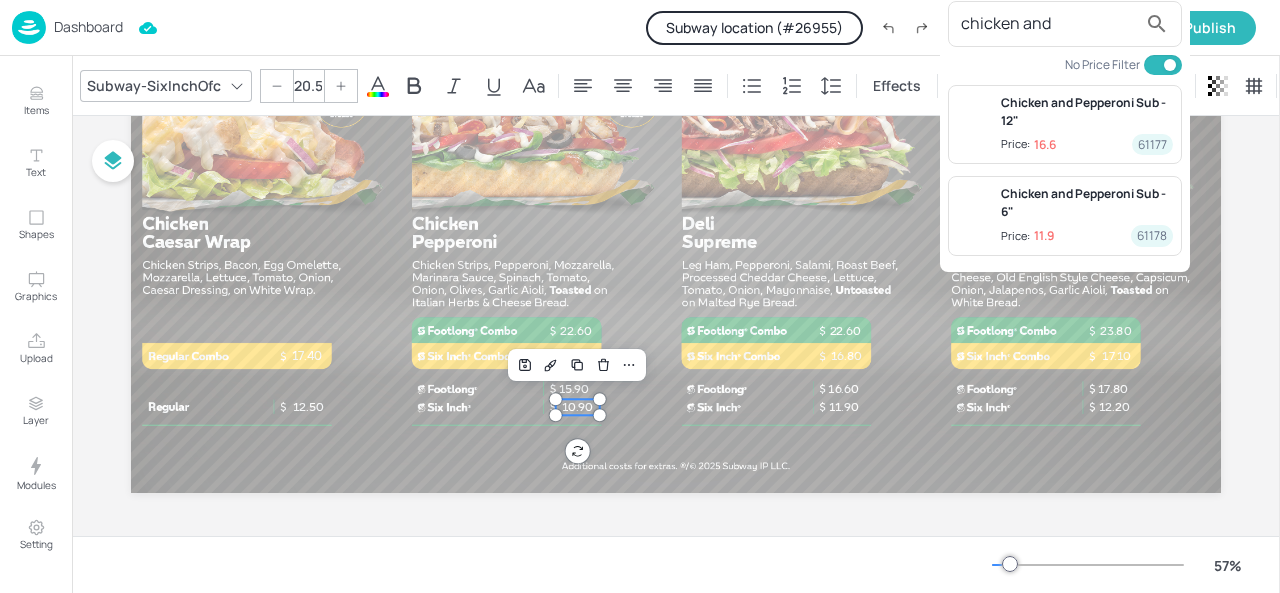 type on "chicken and" 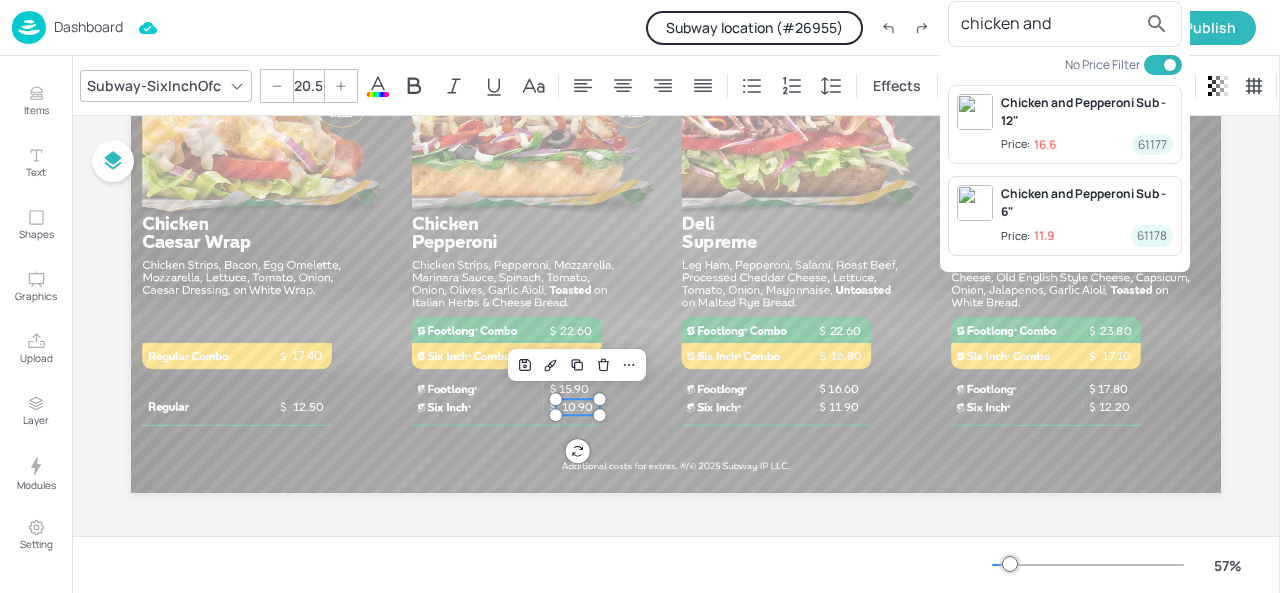 click on "Chicken and Pepperoni Sub  - 6"" at bounding box center [1087, 203] 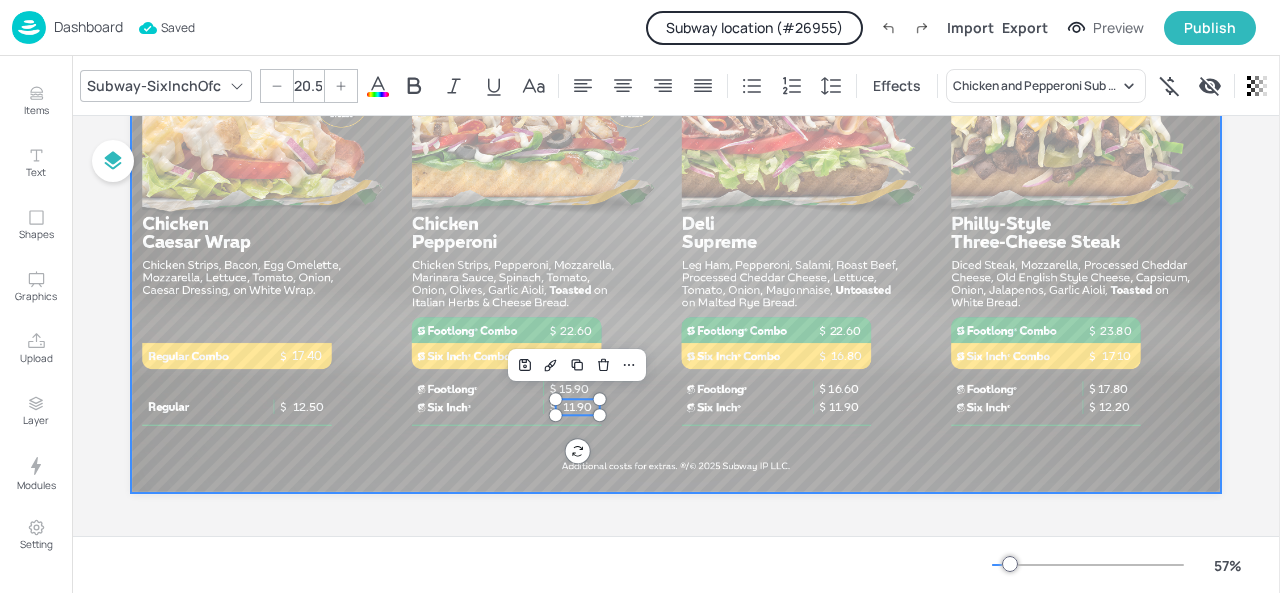 click at bounding box center (676, 186) 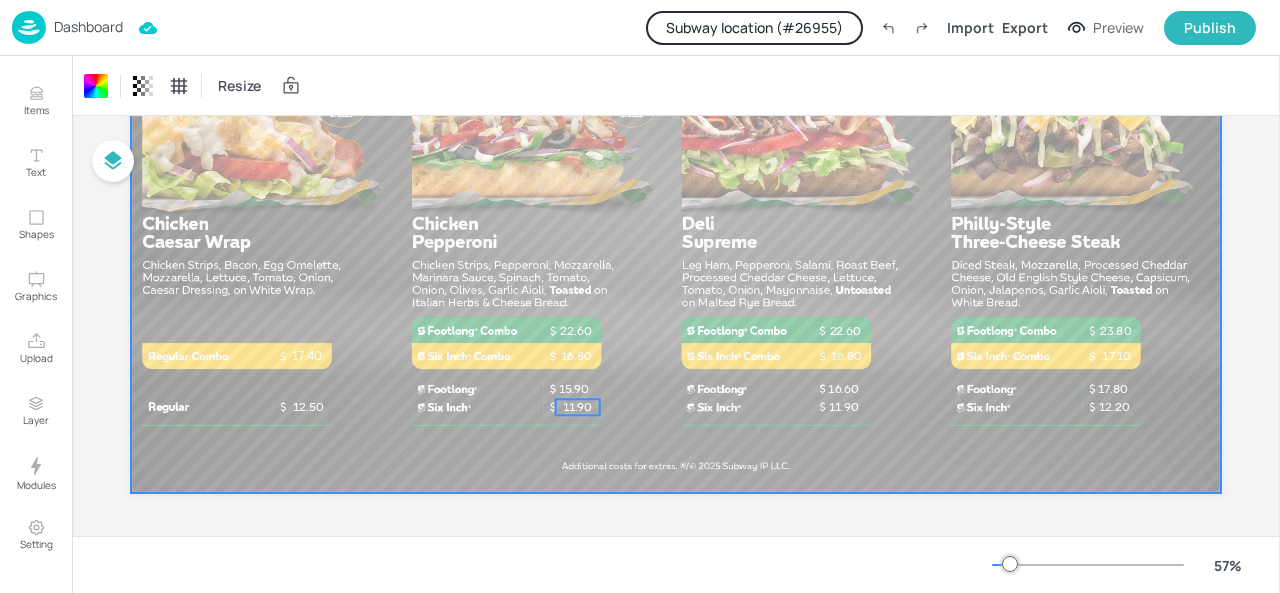 click on "11.90" at bounding box center (578, 407) 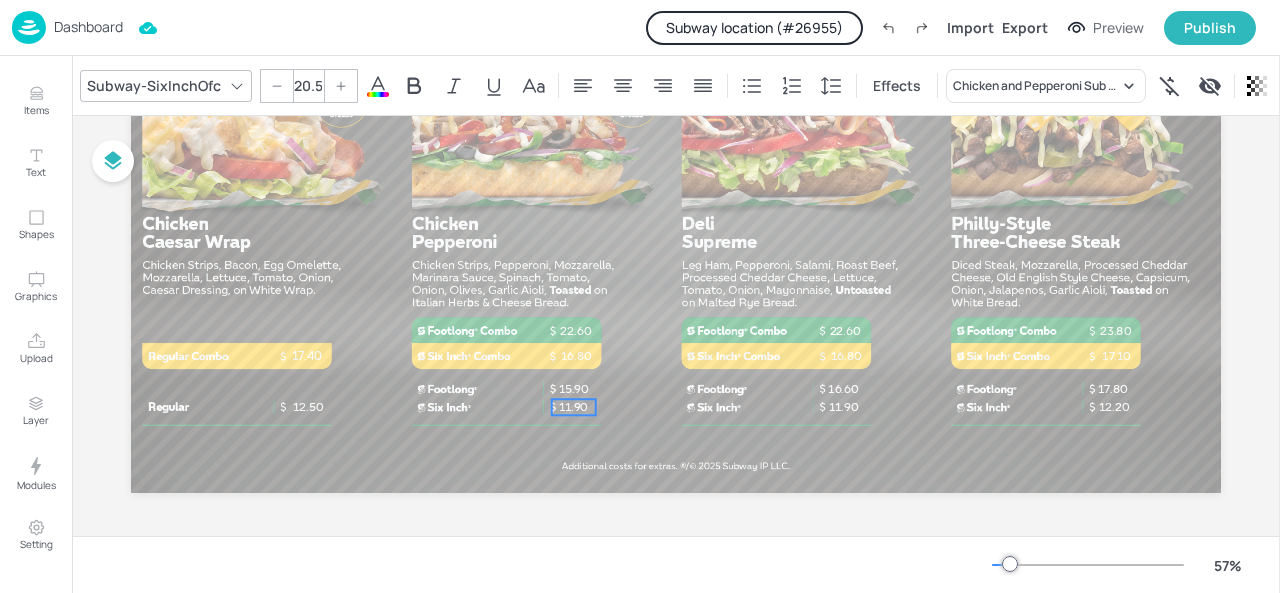 click at bounding box center (676, 518) 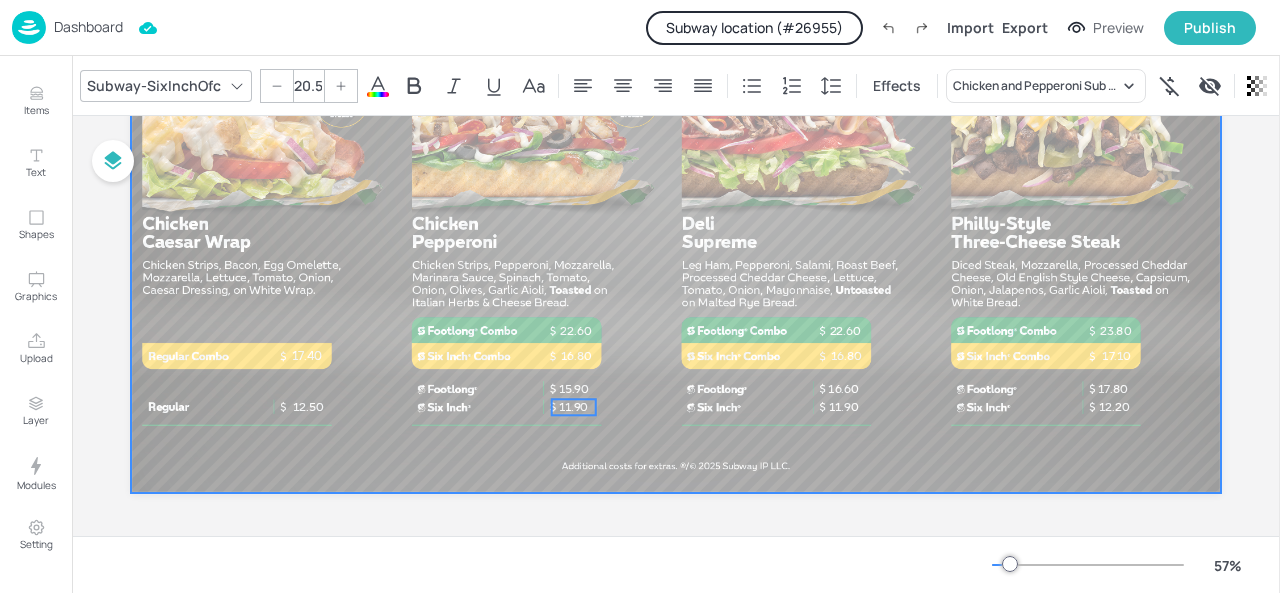 click at bounding box center (676, 186) 